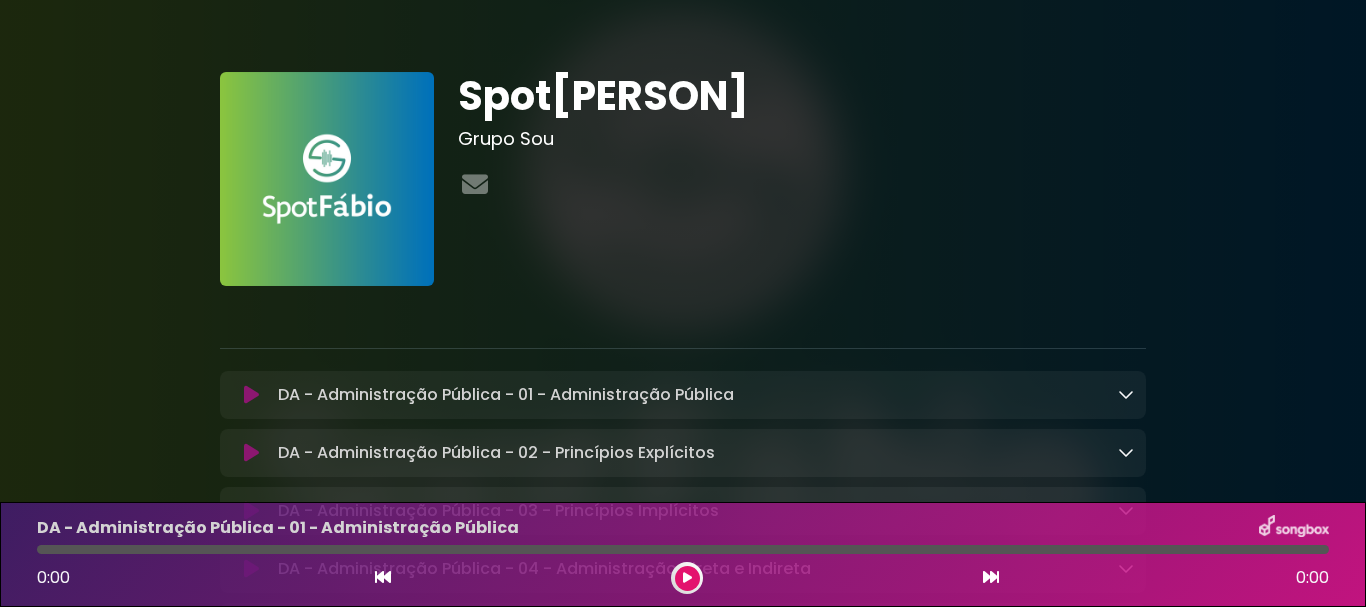 click on "Spot[PERSON]
Grupo Sou
×" at bounding box center (683, 5772) 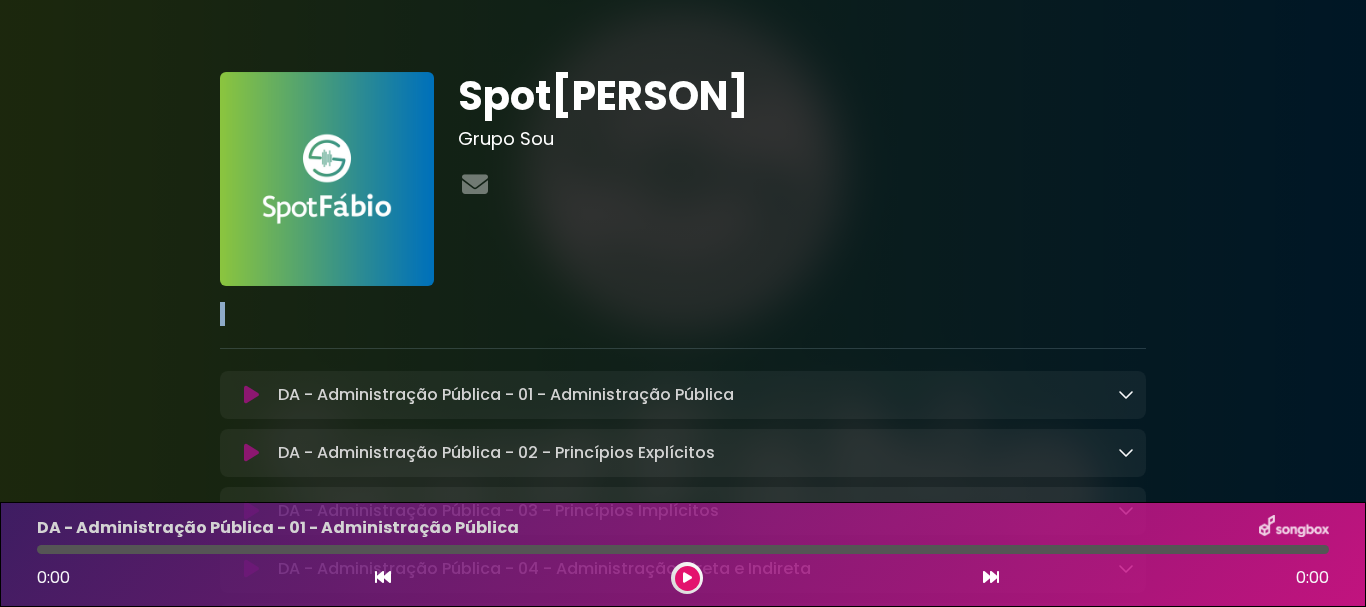scroll, scrollTop: 0, scrollLeft: 0, axis: both 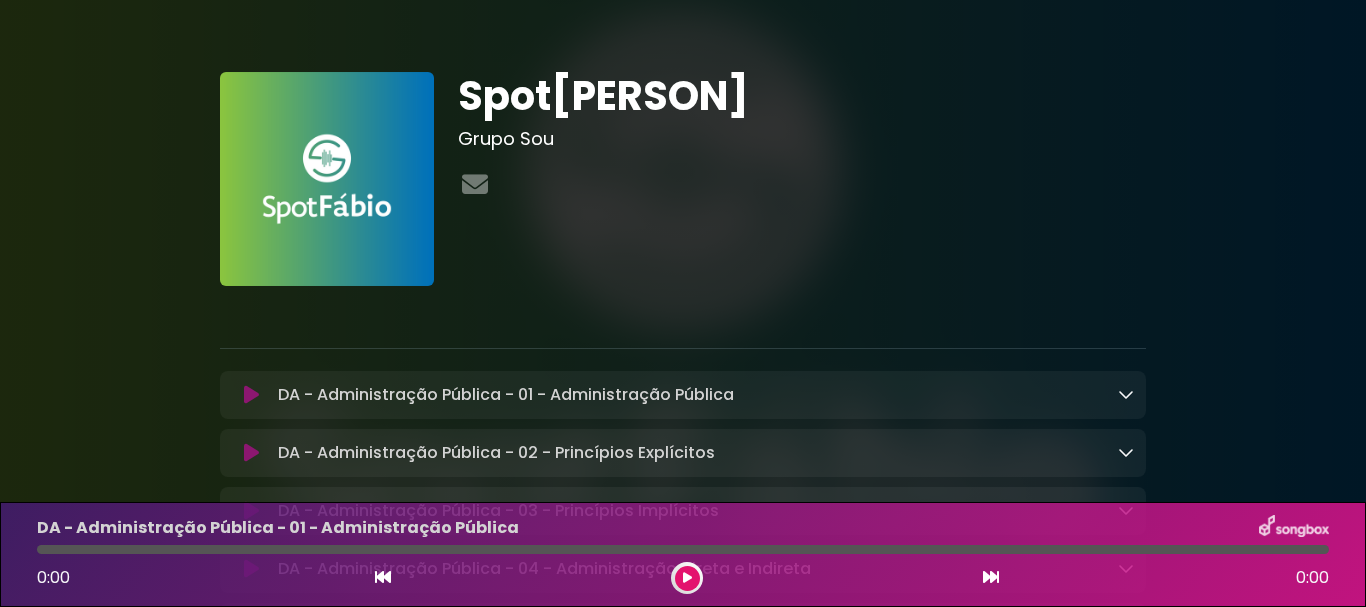 click on "Spot[PERSON]
Grupo Sou
×" at bounding box center (683, 5772) 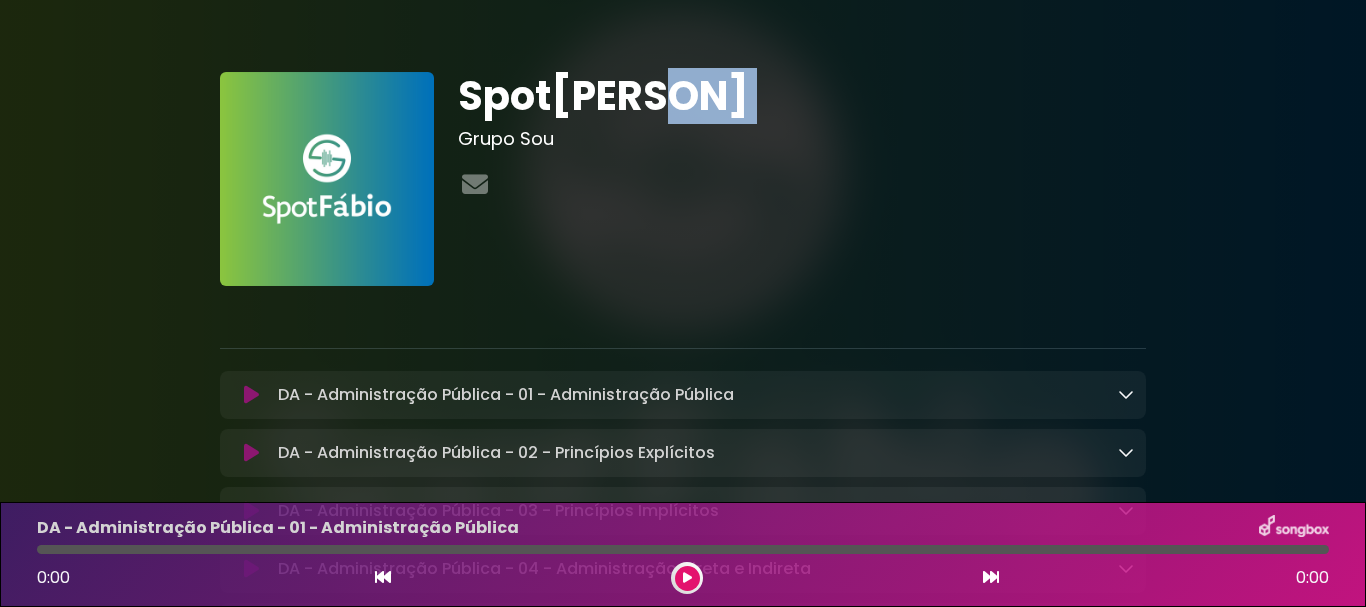 click on "Spot[PERSON]
Grupo Sou
×" at bounding box center (683, 5772) 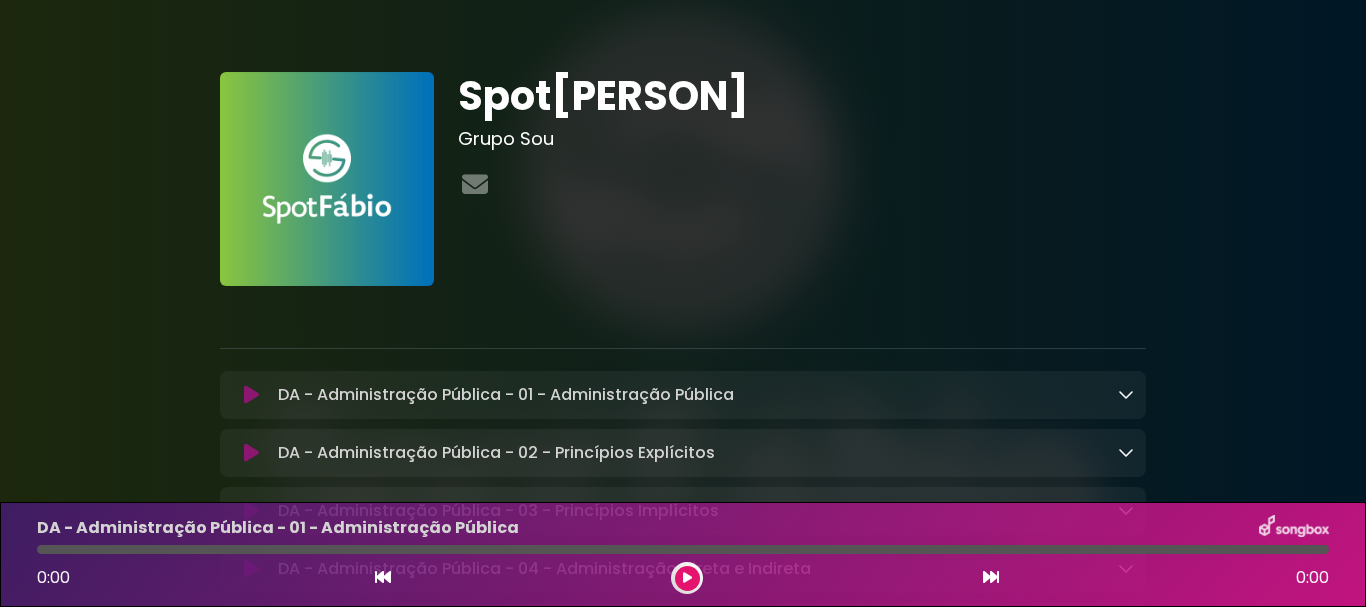 click on "Spot[PERSON]
Grupo Sou
×" at bounding box center (683, 5772) 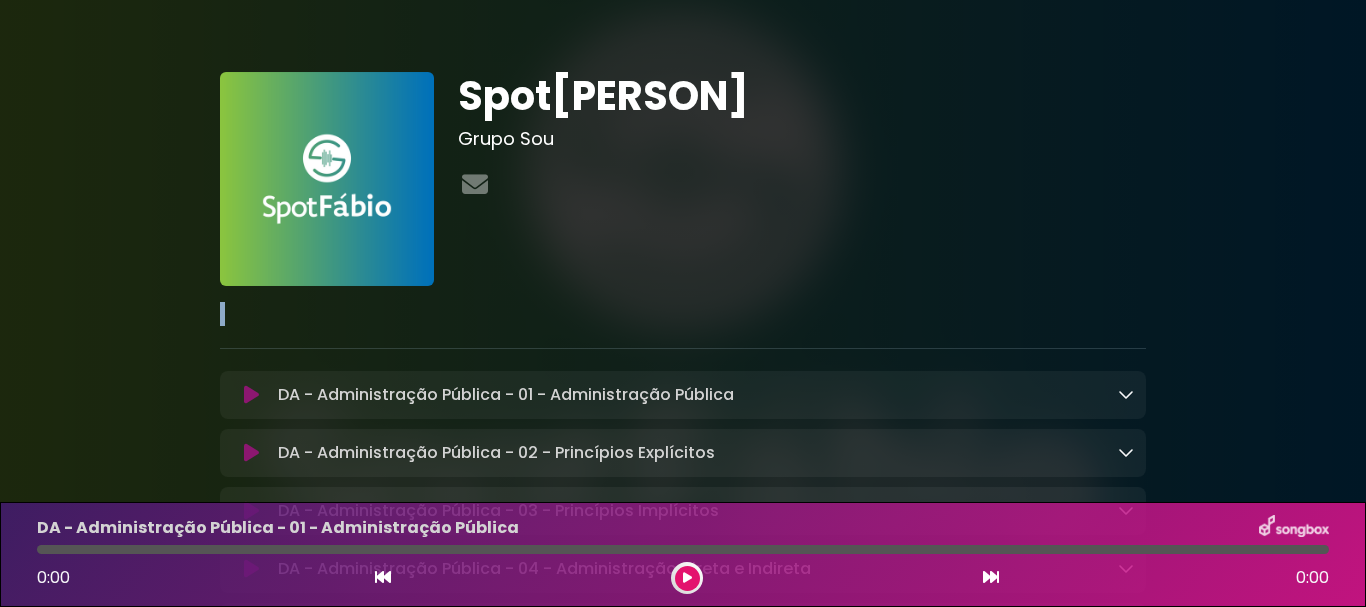 click on "Spot[PERSON]
Grupo Sou
×" at bounding box center (683, 5772) 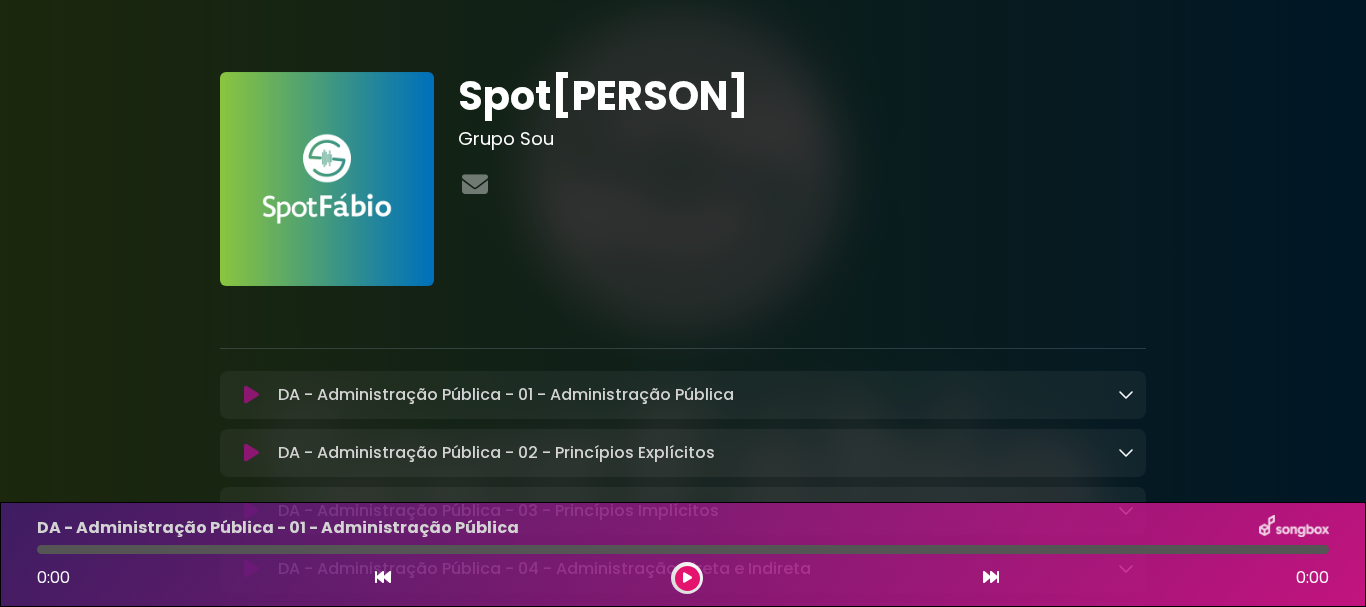 click on "0:00
0:00" at bounding box center [683, 578] 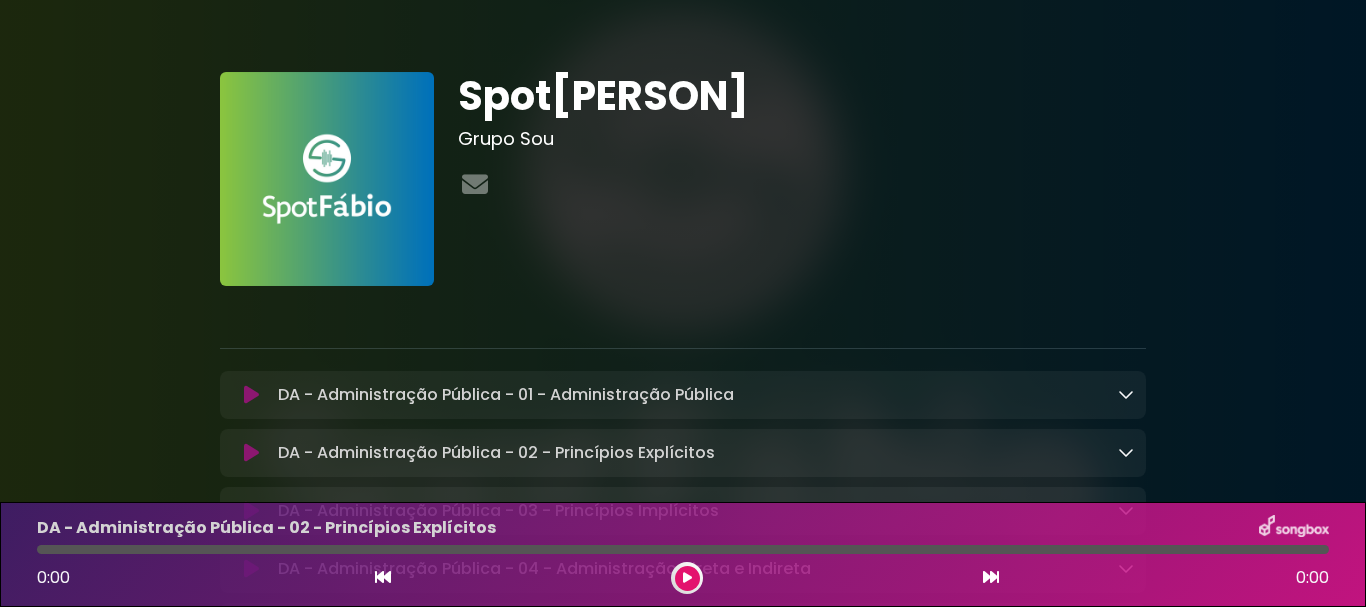 click at bounding box center [687, 578] 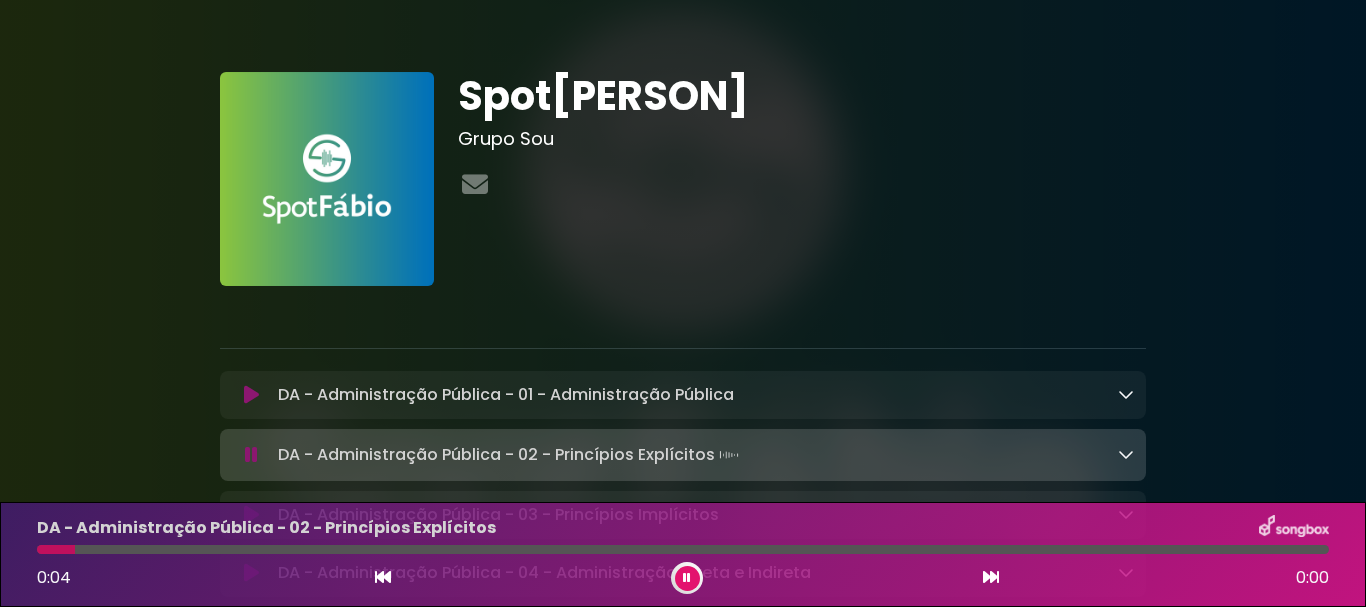 click on "Spot[PERSON]
Grupo Sou
×" at bounding box center [683, 5774] 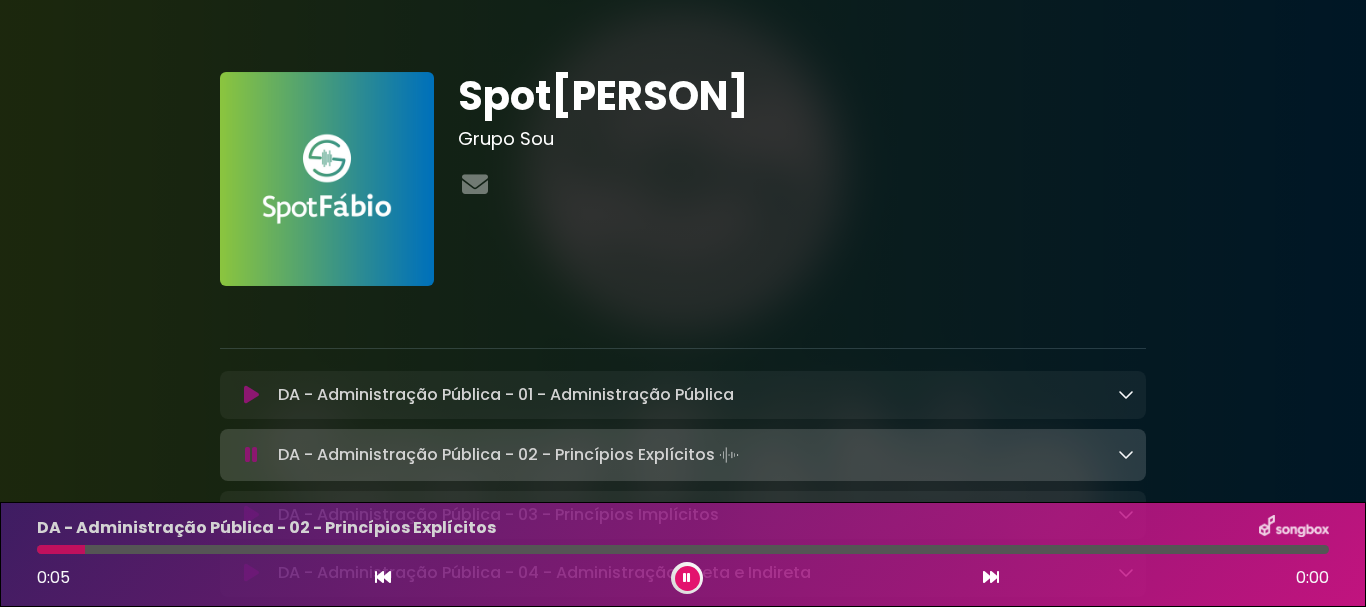click on "Spot[PERSON]
Grupo Sou
×" at bounding box center [683, 5774] 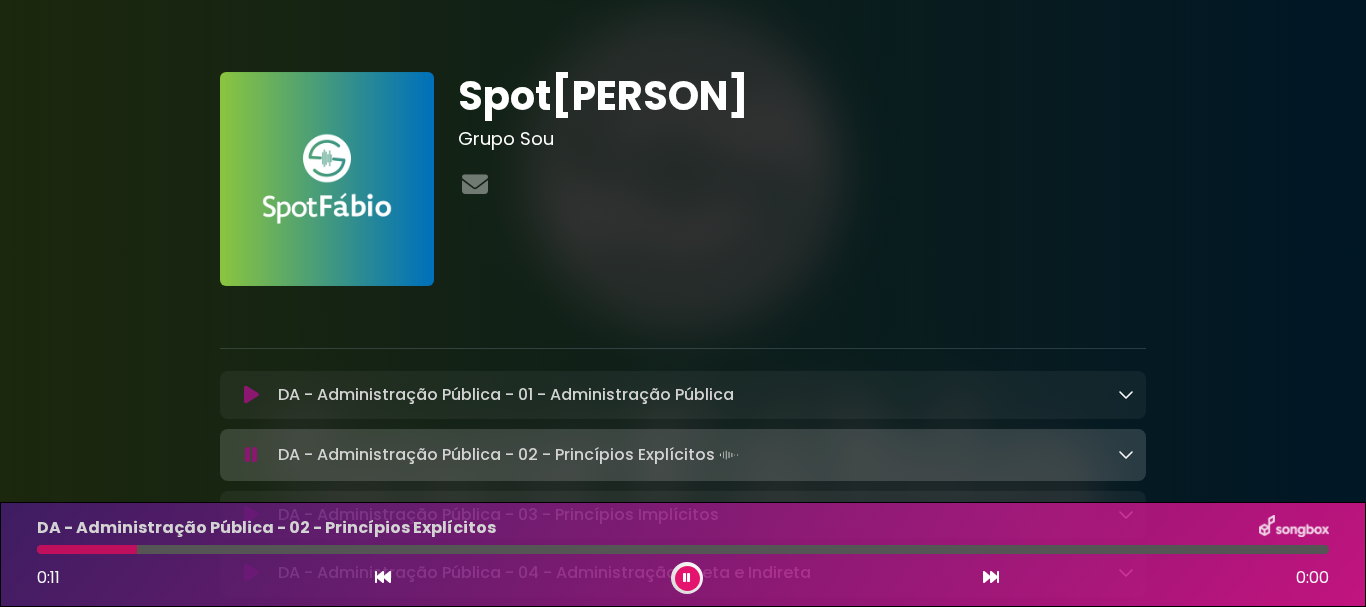 click on "Spot[PERSON]
Grupo Sou
×" at bounding box center [683, 5774] 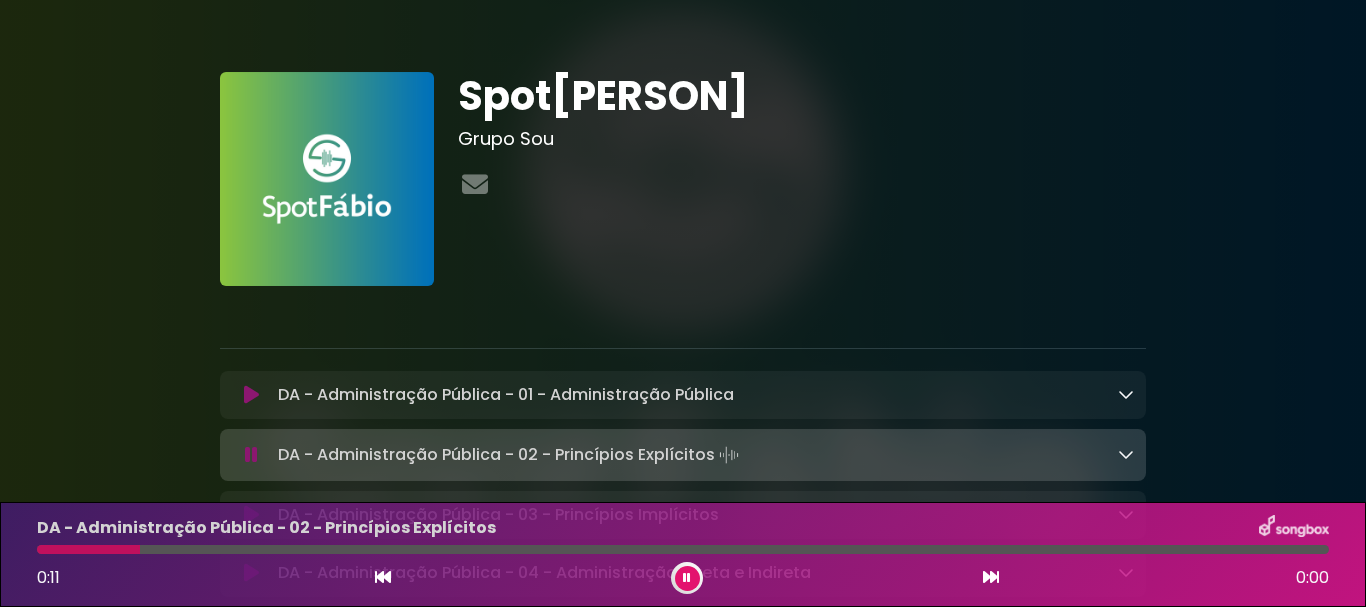 click on "Spot[PERSON]
Grupo Sou
×" at bounding box center [683, 5774] 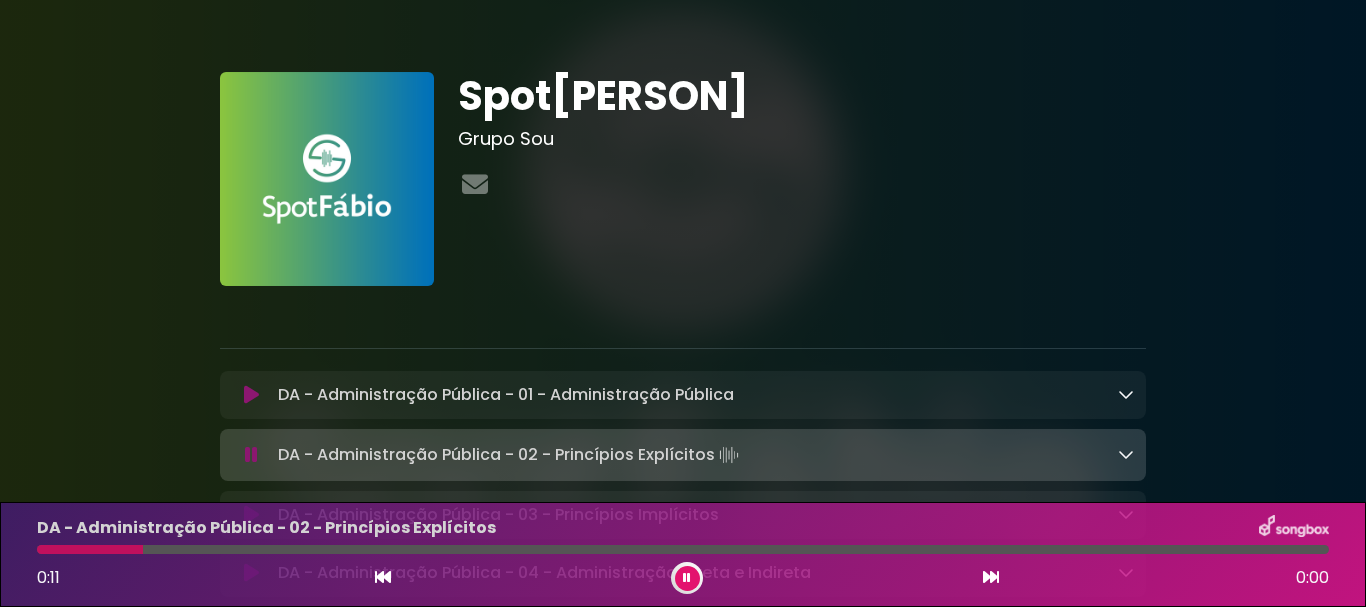 click on "Spot[PERSON]
Grupo Sou
×" at bounding box center [683, 5774] 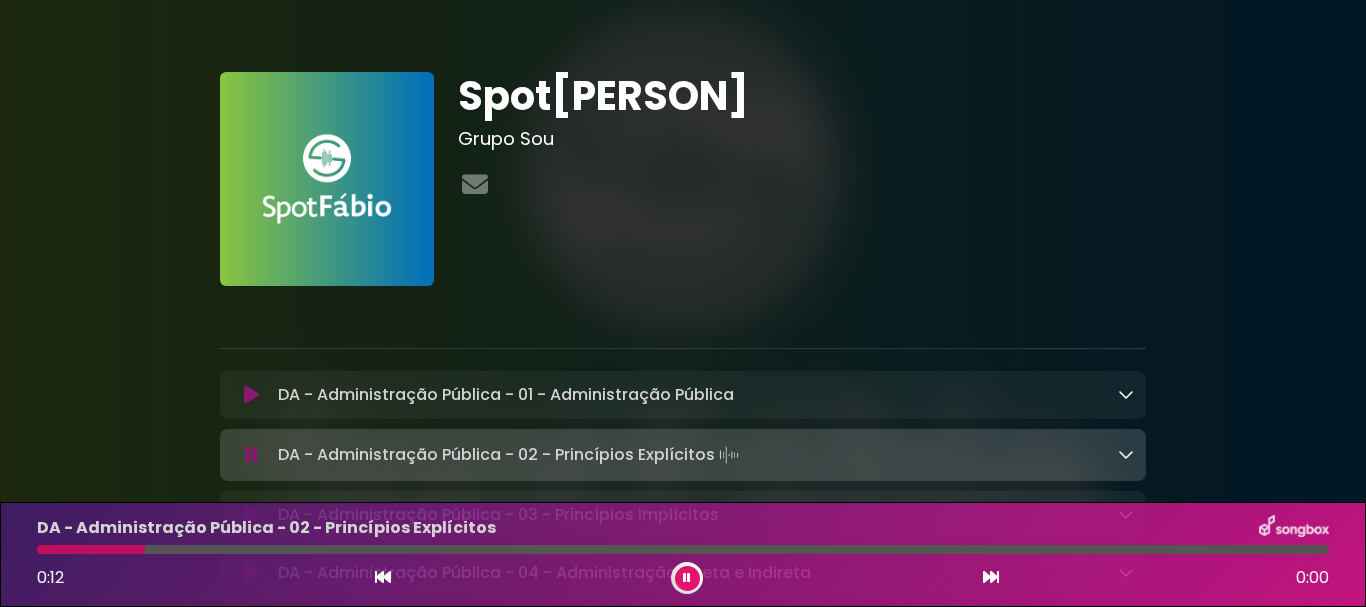 click on "Spot[PERSON]
Grupo Sou
×" at bounding box center (683, 5774) 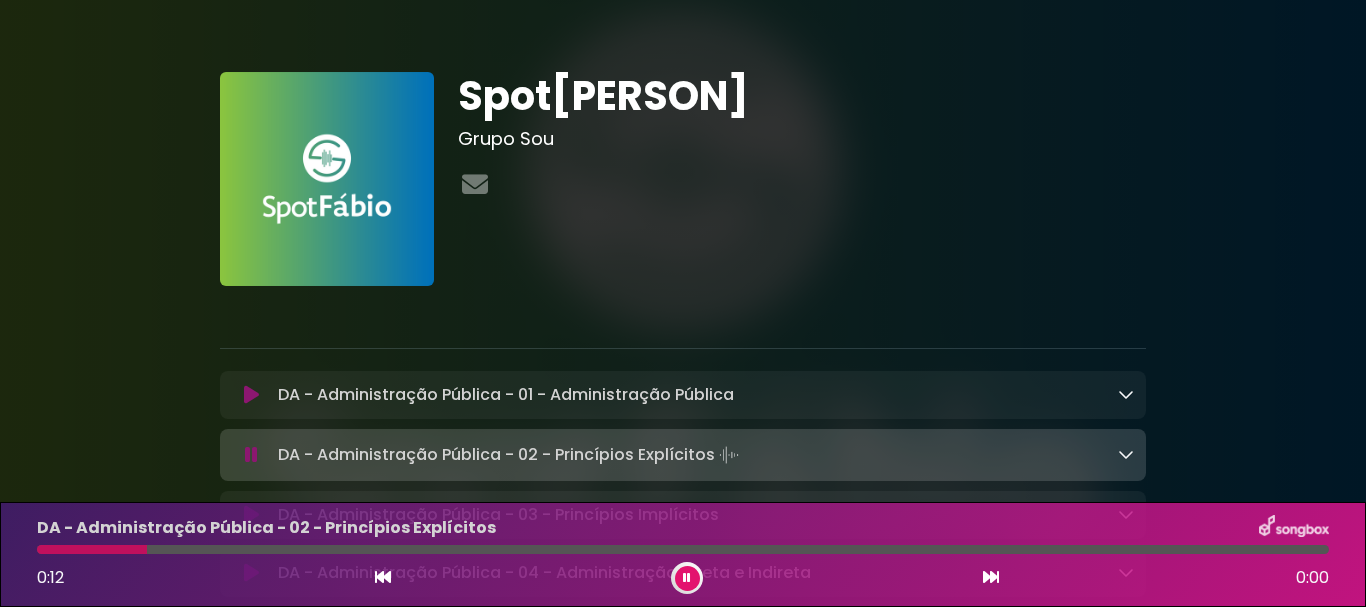 click on "Spot[PERSON]
Grupo Sou
×" at bounding box center [683, 5774] 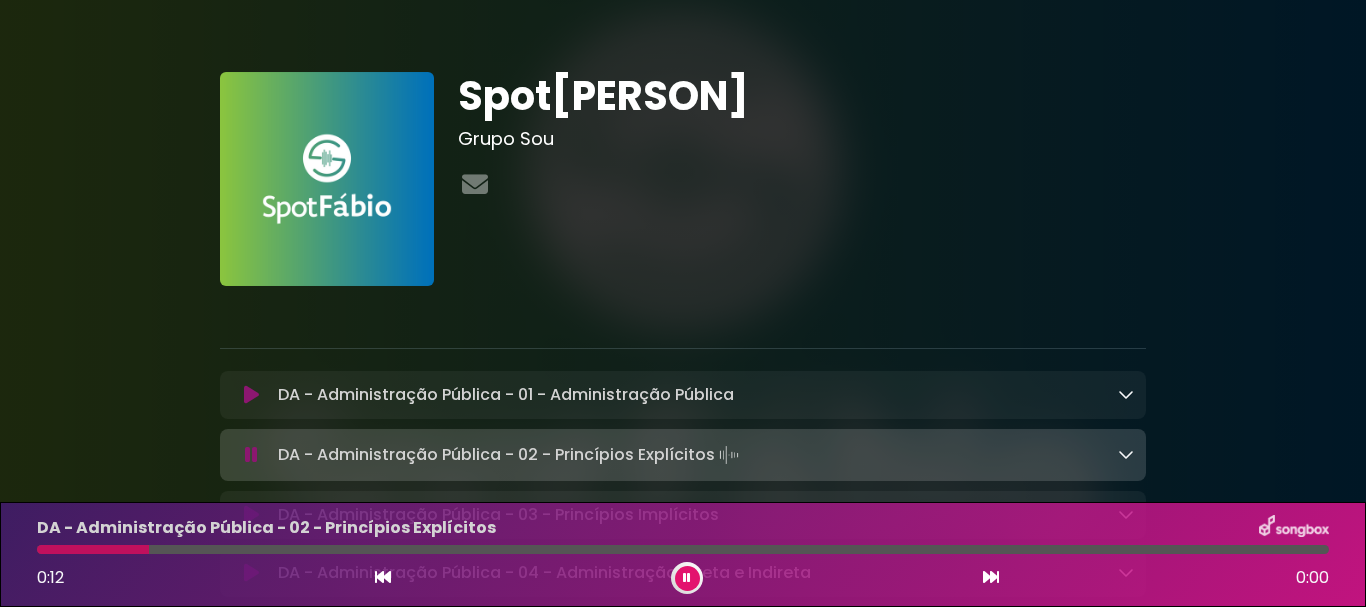 click on "Spot[PERSON]
Grupo Sou
×" at bounding box center [683, 5774] 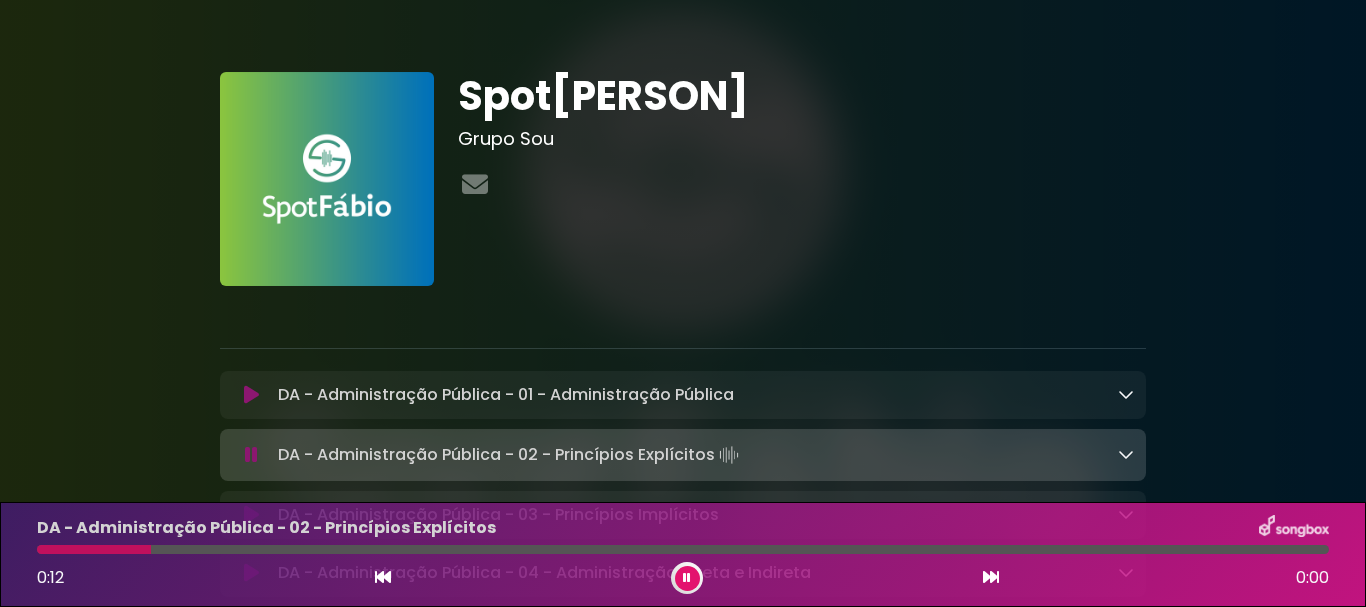 click on "Spot[PERSON]
Grupo Sou
×" at bounding box center [683, 5774] 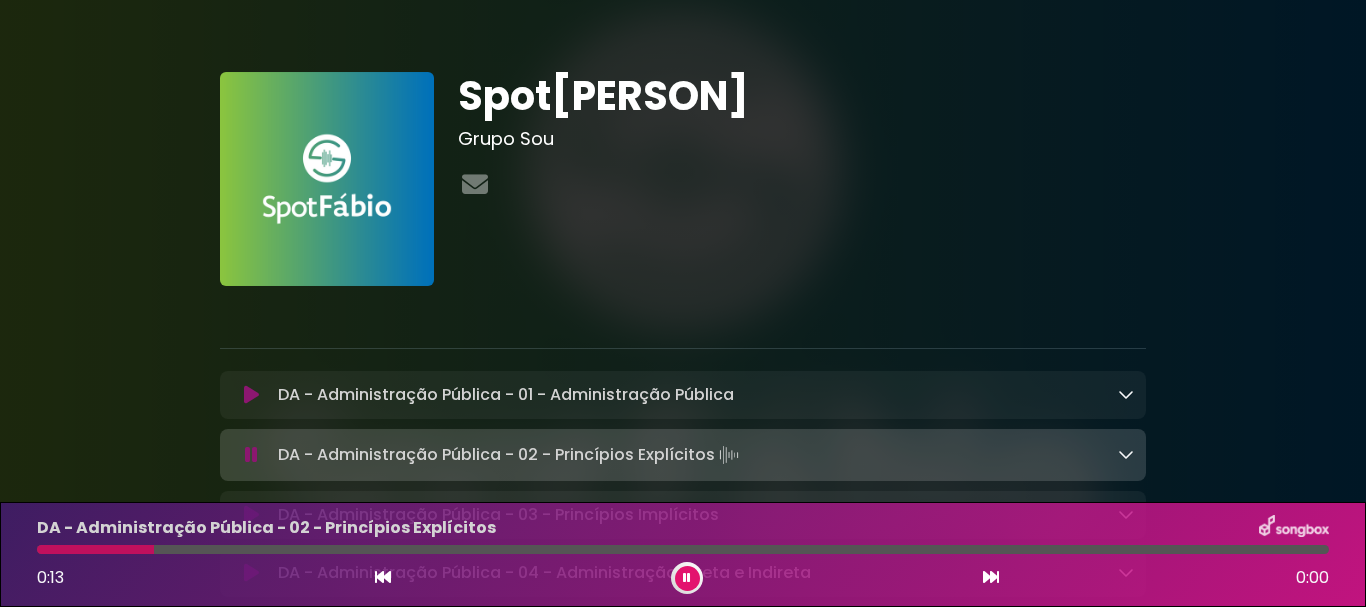 click on "Spot[PERSON]
Grupo Sou
×" at bounding box center (683, 5774) 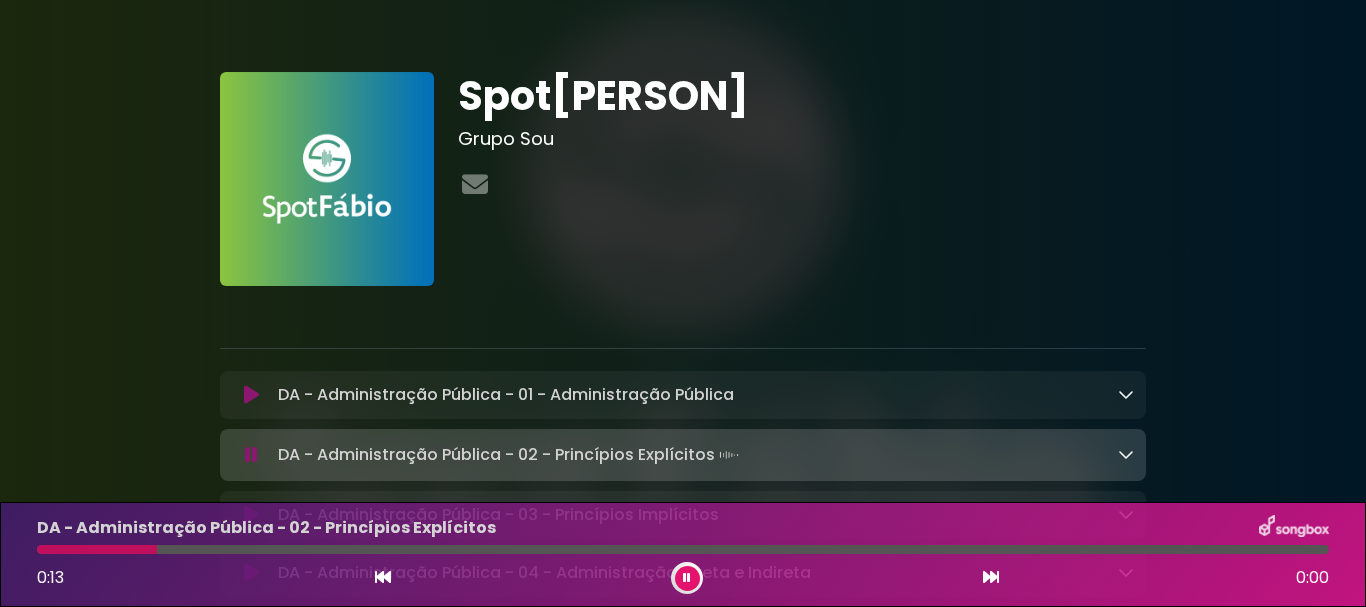 click on "Spot[PERSON]
Grupo Sou
×" at bounding box center [683, 5774] 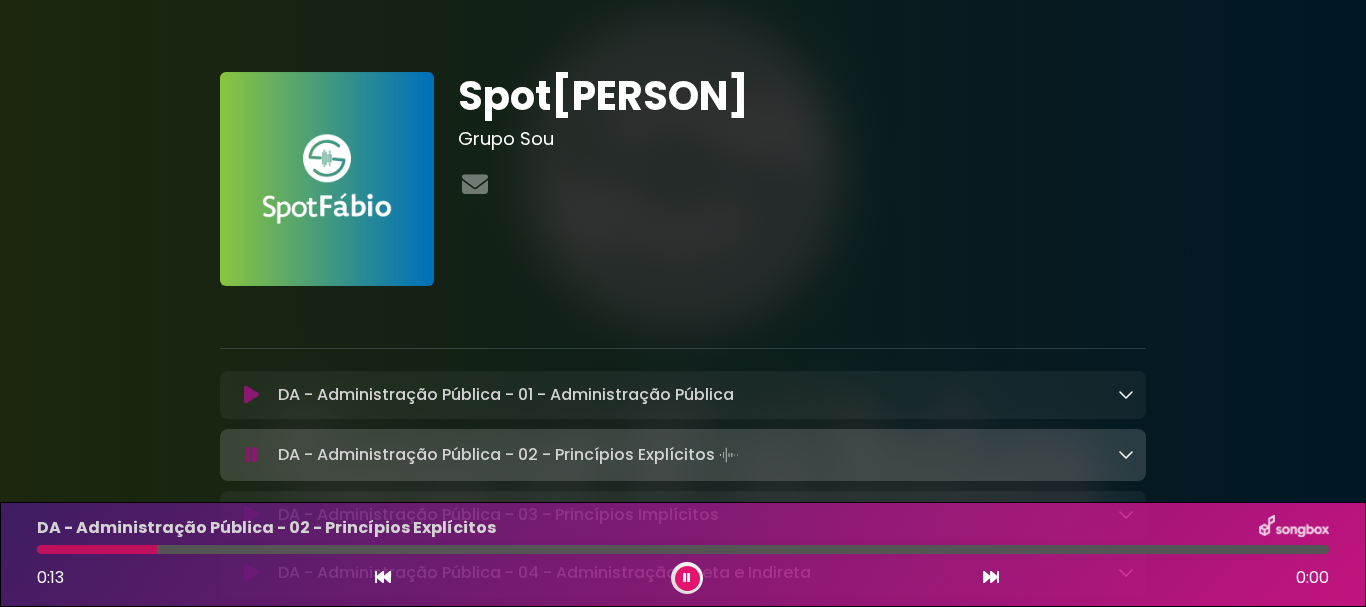 click on "Spot[PERSON]
Grupo Sou
×" at bounding box center (683, 5774) 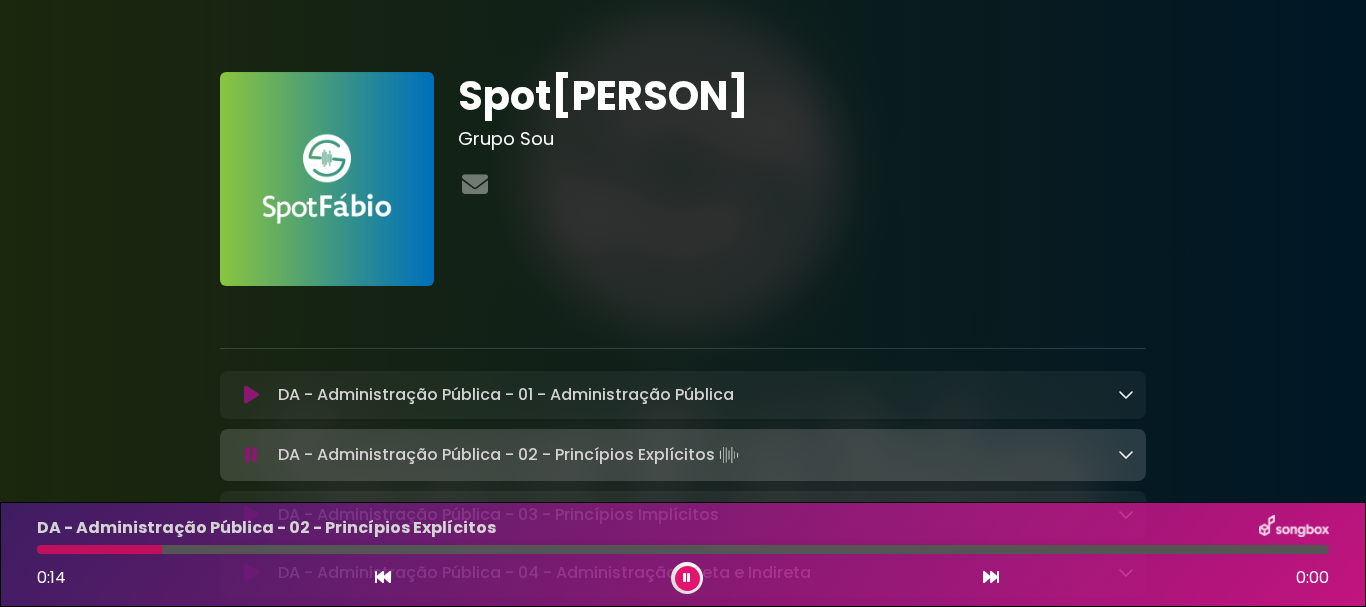 click on "Spot[PERSON]
Grupo Sou
×" at bounding box center [683, 5774] 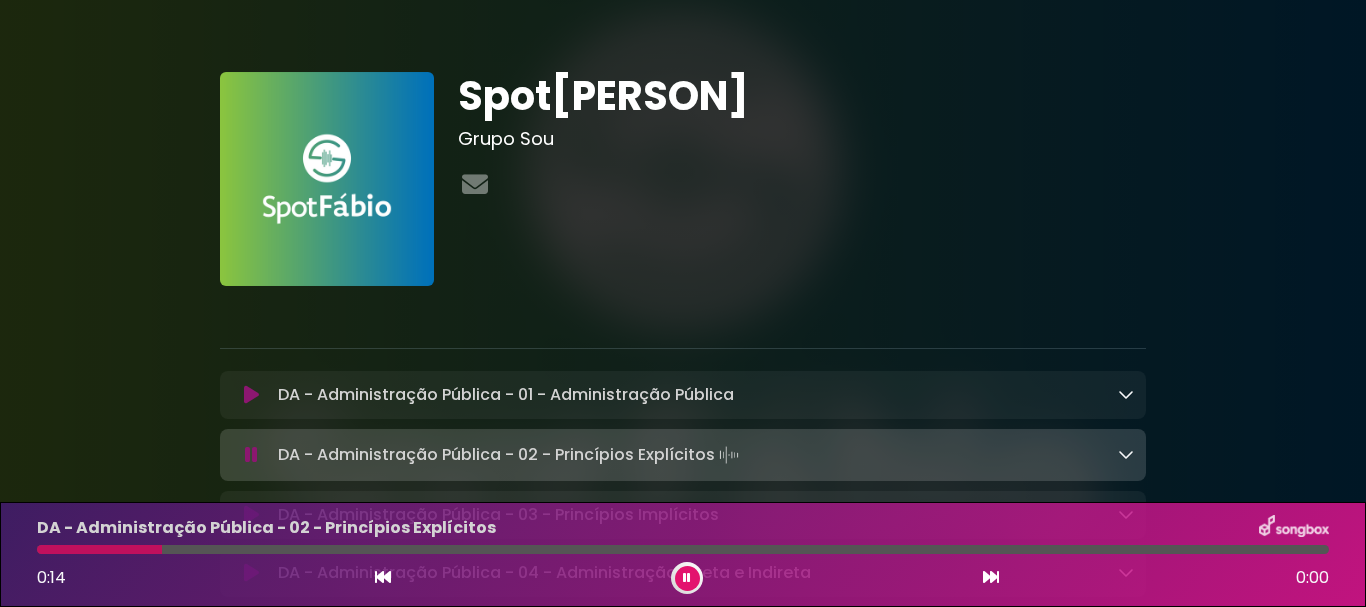 click on "Spot[PERSON]
Grupo Sou
×" at bounding box center [683, 5774] 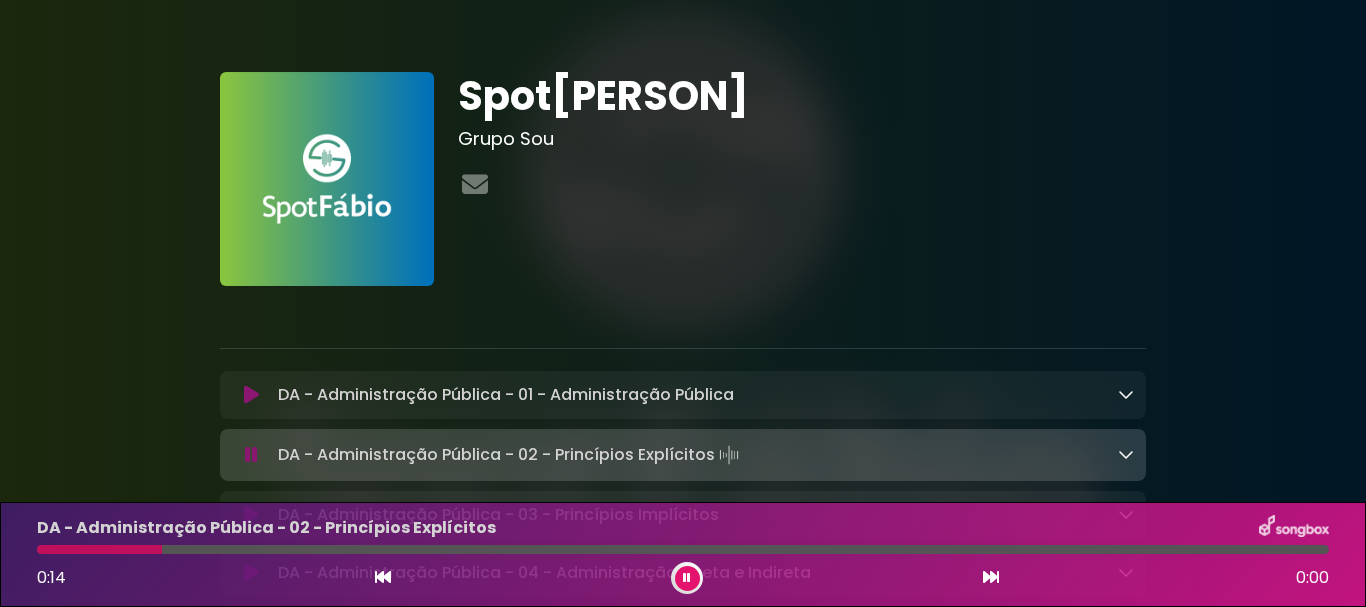 click on "Spot[PERSON]
Grupo Sou
×" at bounding box center (683, 5774) 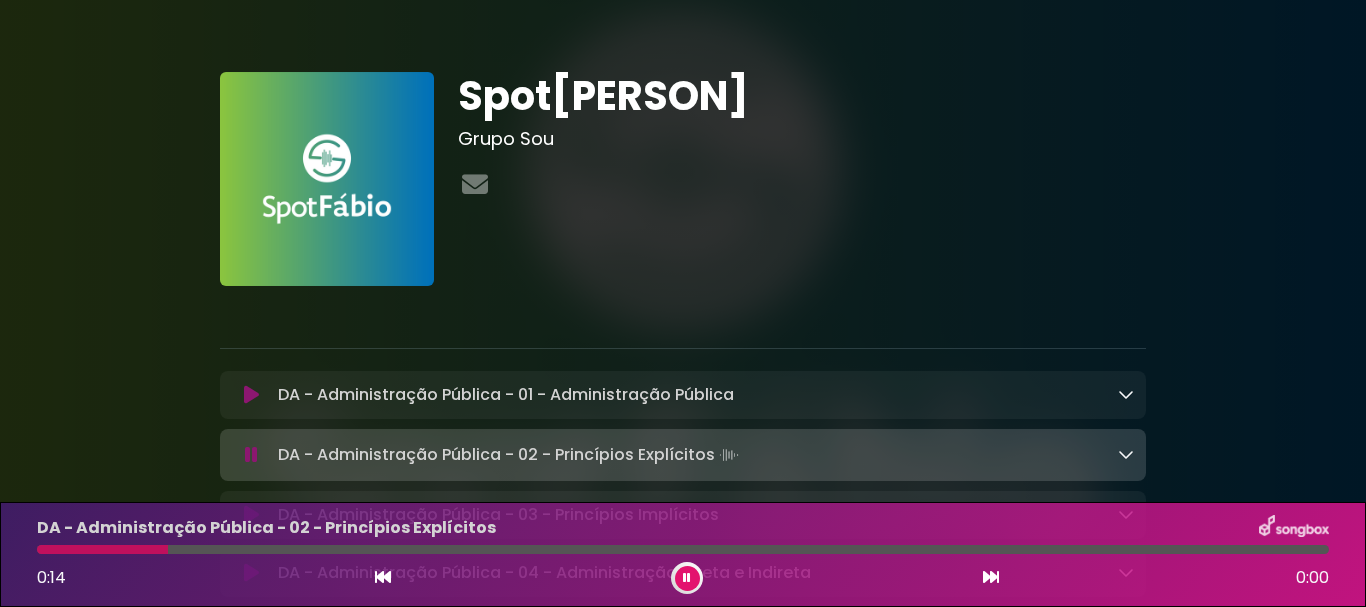 click on "Spot[PERSON]
Grupo Sou
×" at bounding box center [683, 5774] 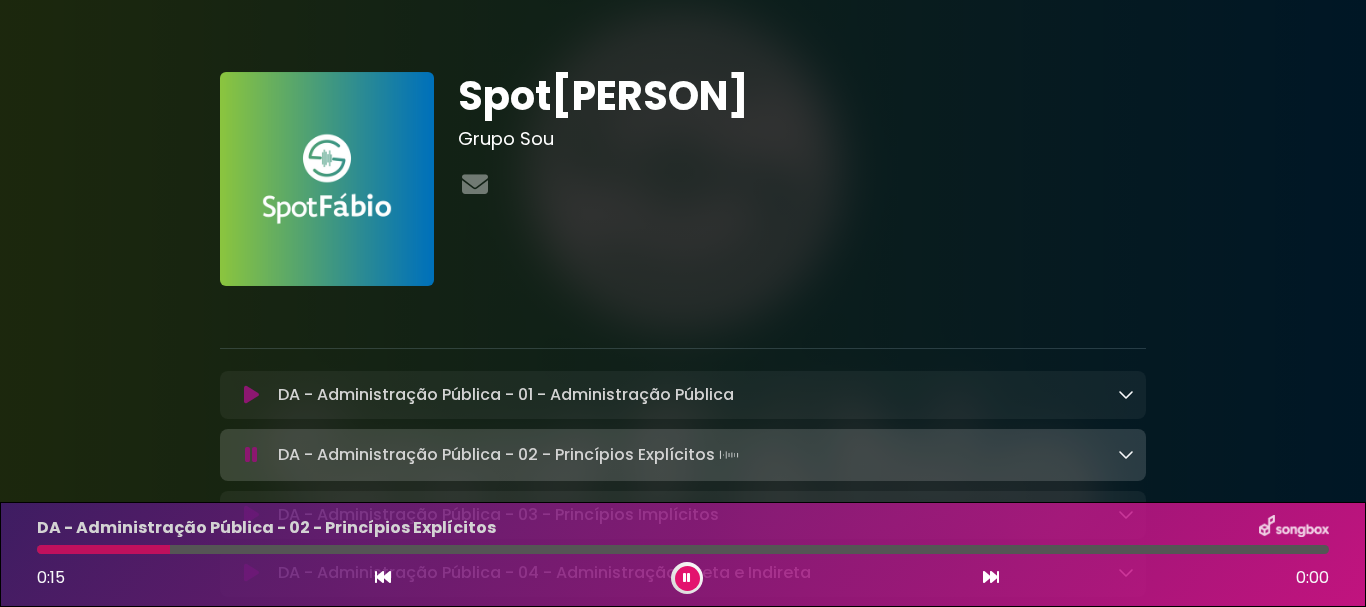 click on "Spot[PERSON]
Grupo Sou
×" at bounding box center (683, 5774) 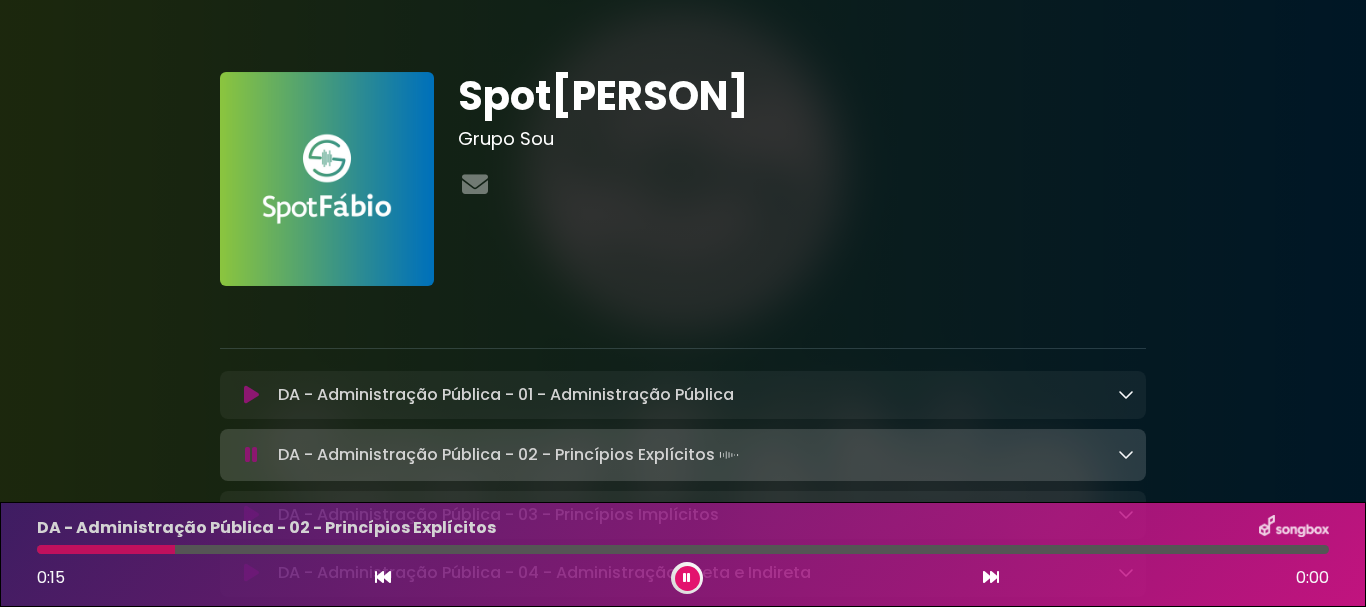 click on "Spot[PERSON]
Grupo Sou
×" at bounding box center (683, 5774) 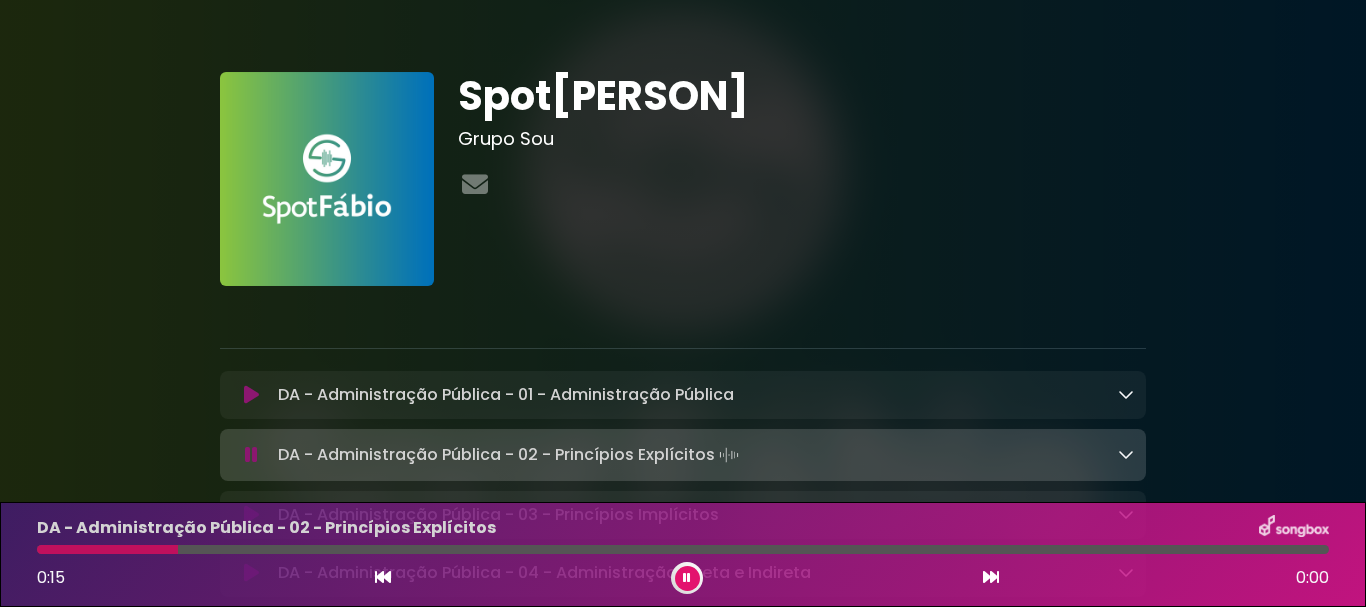 click on "Spot[PERSON]
Grupo Sou
×" at bounding box center [683, 5774] 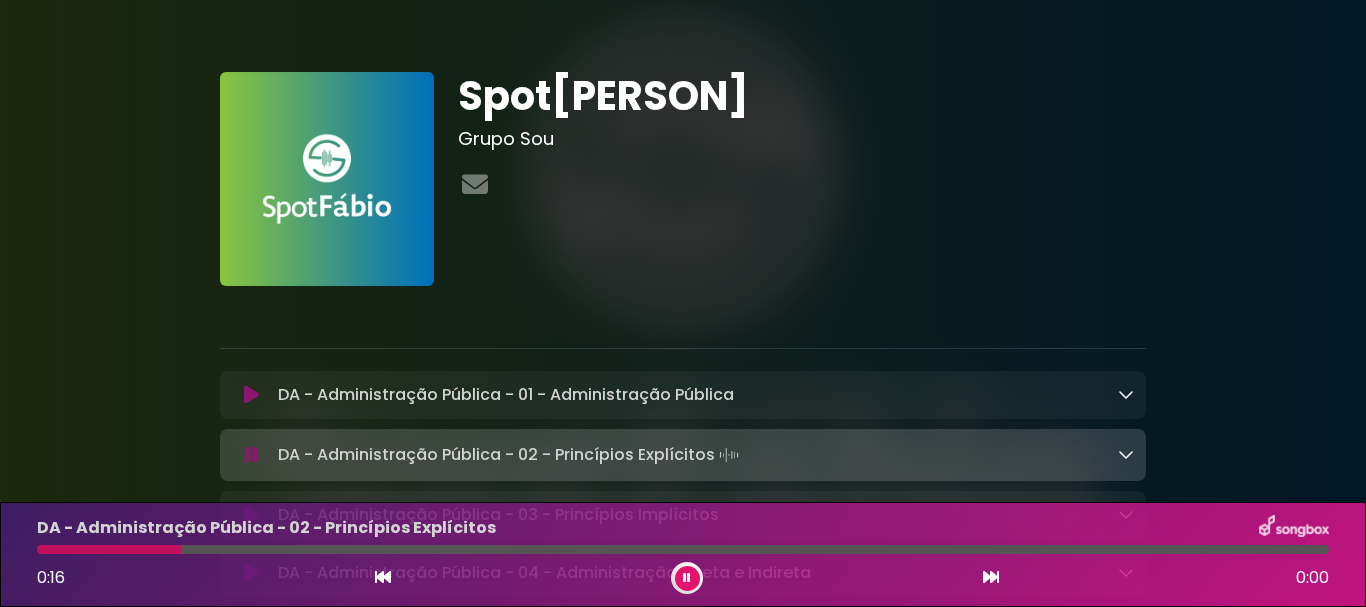 click on "Spot[PERSON]
Grupo Sou
×" at bounding box center [683, 5774] 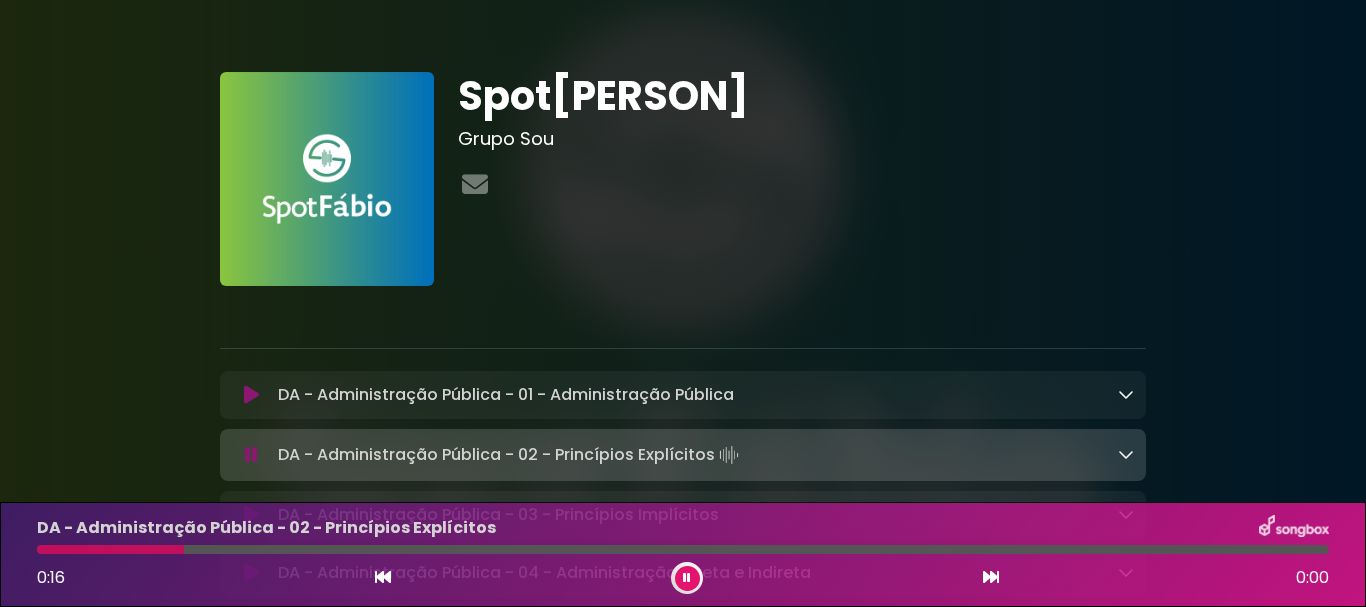 click on "Spot[PERSON]
Grupo Sou
×" at bounding box center [683, 5774] 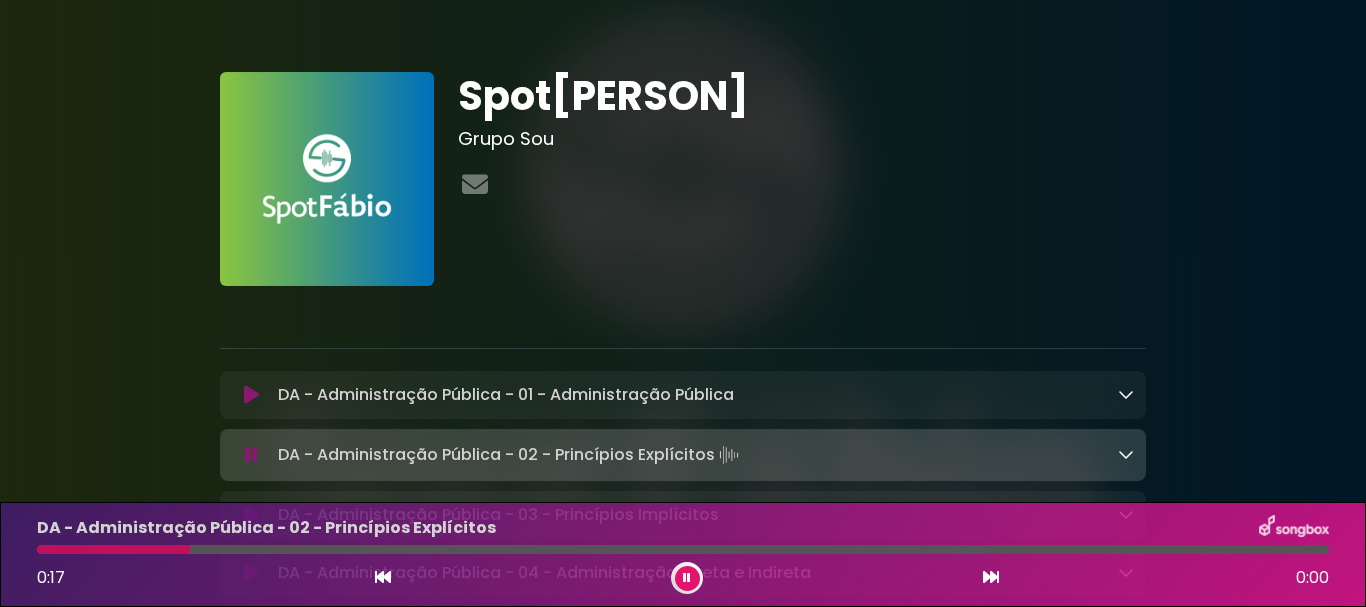 click on "Spot[PERSON]
Grupo Sou
×" at bounding box center (683, 5774) 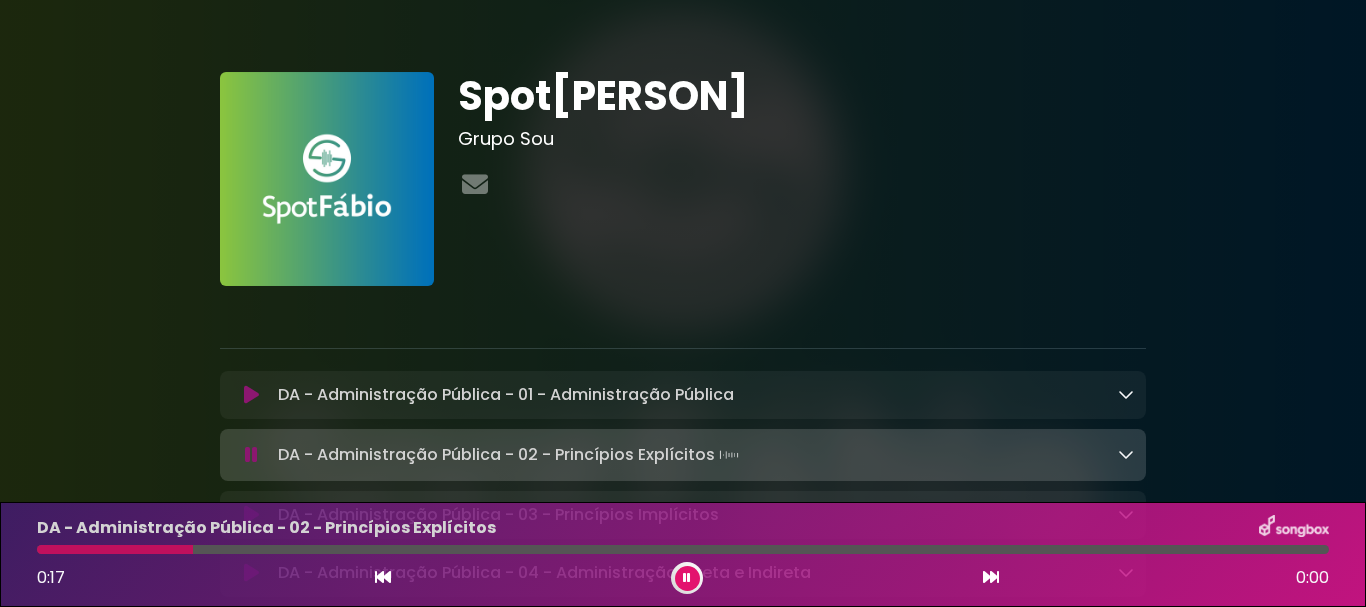 click on "Spot[PERSON]
Grupo Sou
×" at bounding box center [683, 5774] 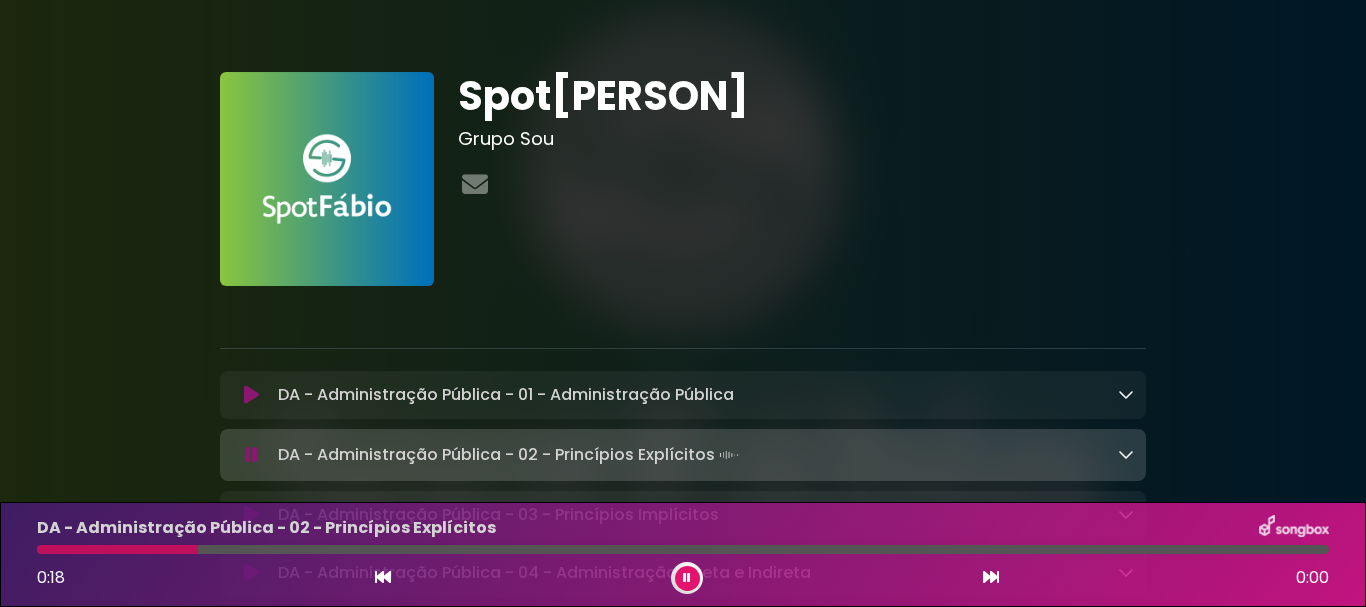 click on "Spot[PERSON]
Grupo Sou
×" at bounding box center (683, 5774) 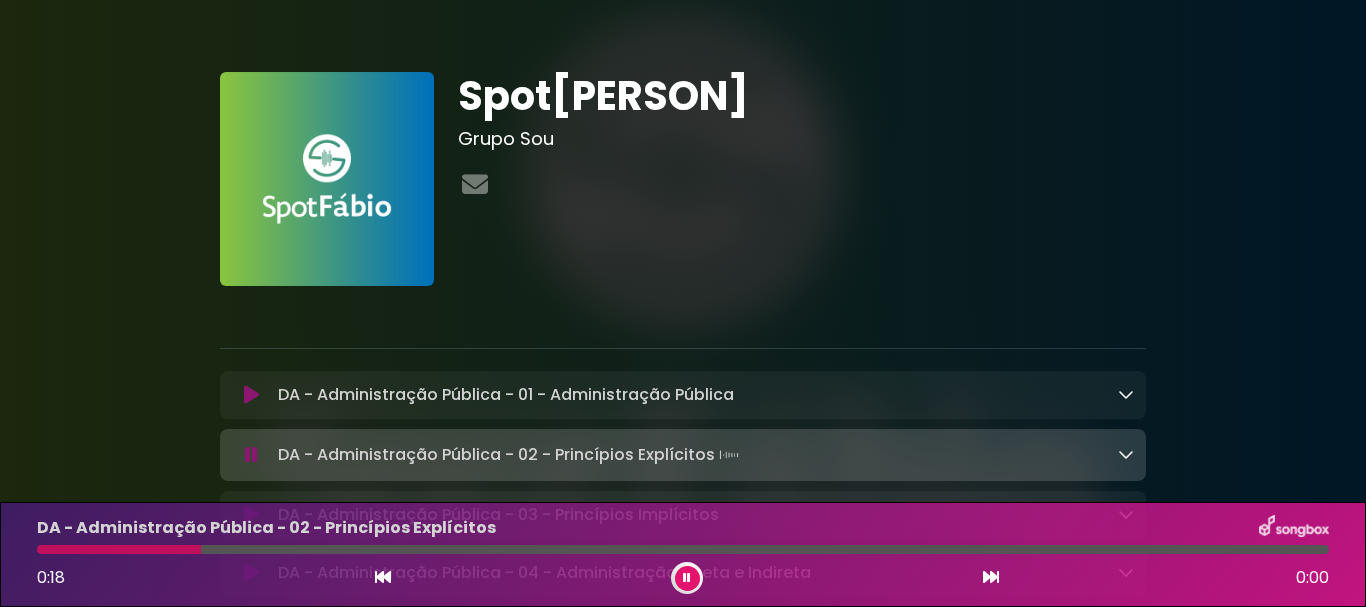 click on "Spot[PERSON]
Grupo Sou
×" at bounding box center [683, 5774] 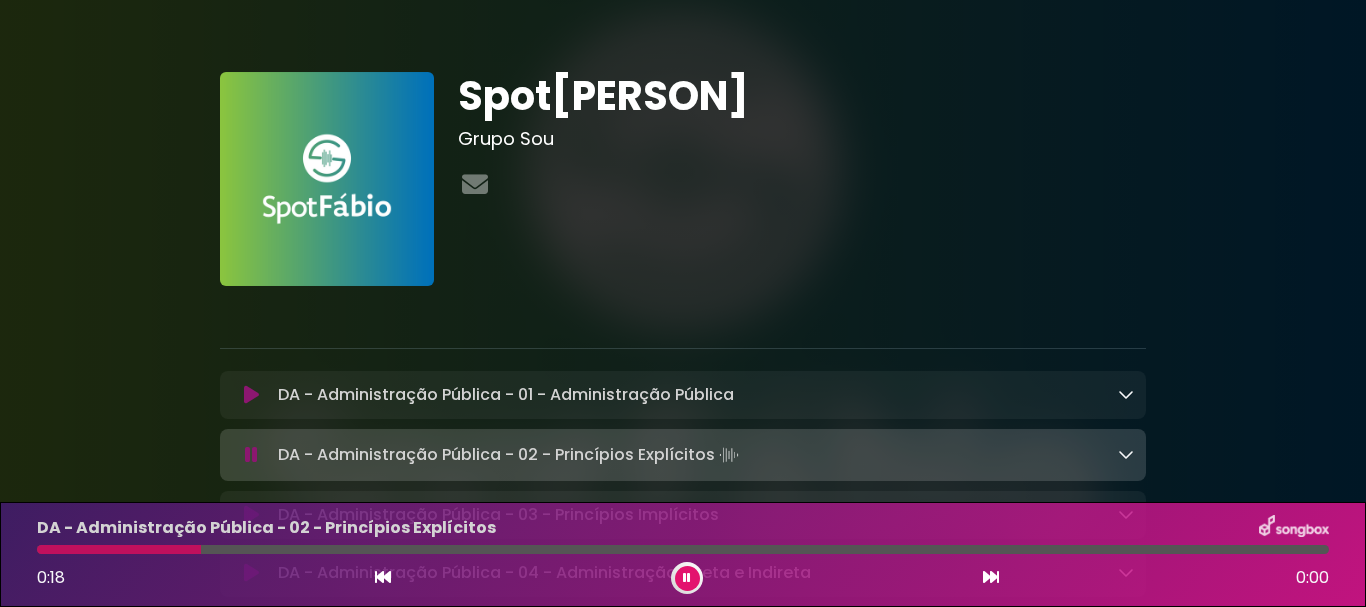 click on "Spot[PERSON]
Grupo Sou
×" at bounding box center (683, 5774) 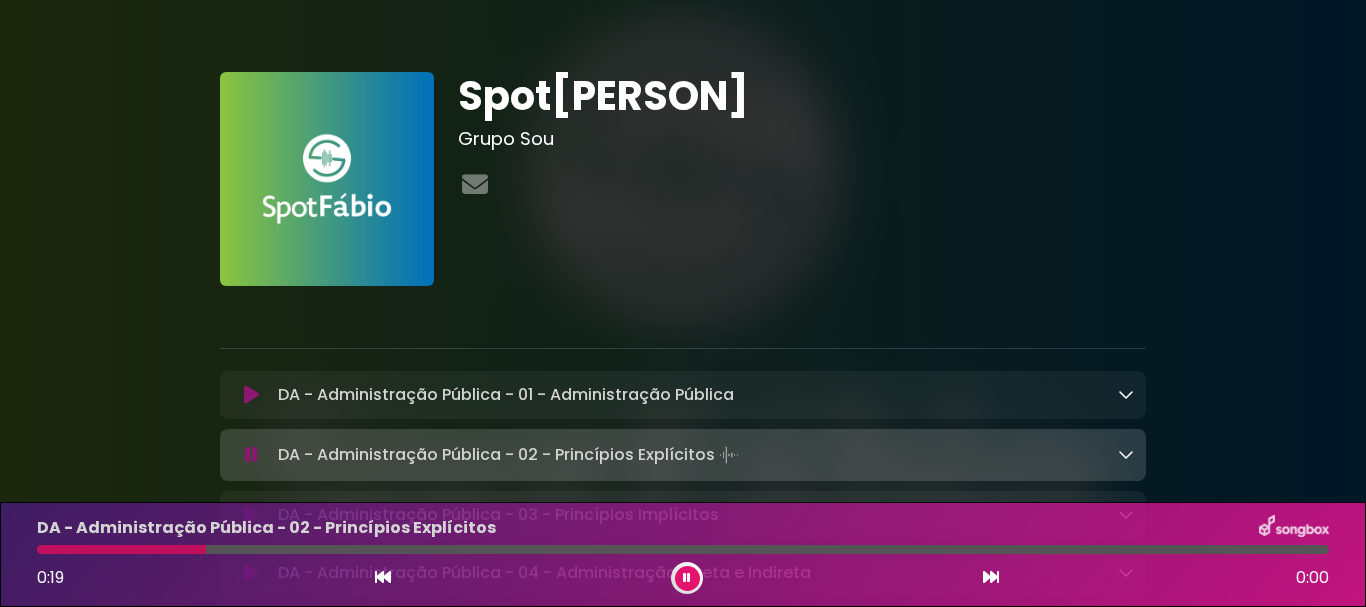 click on "Spot[PERSON]
Grupo Sou
×" at bounding box center [683, 5774] 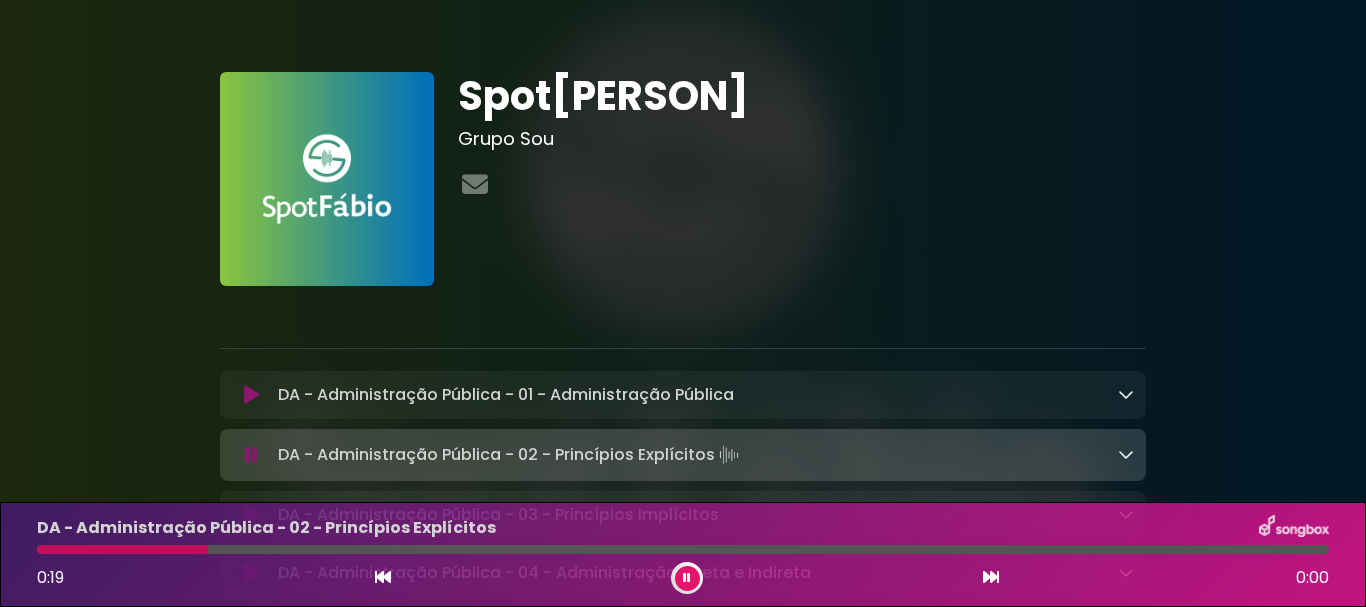 click on "Spot[PERSON]
Grupo Sou
×" at bounding box center (683, 5774) 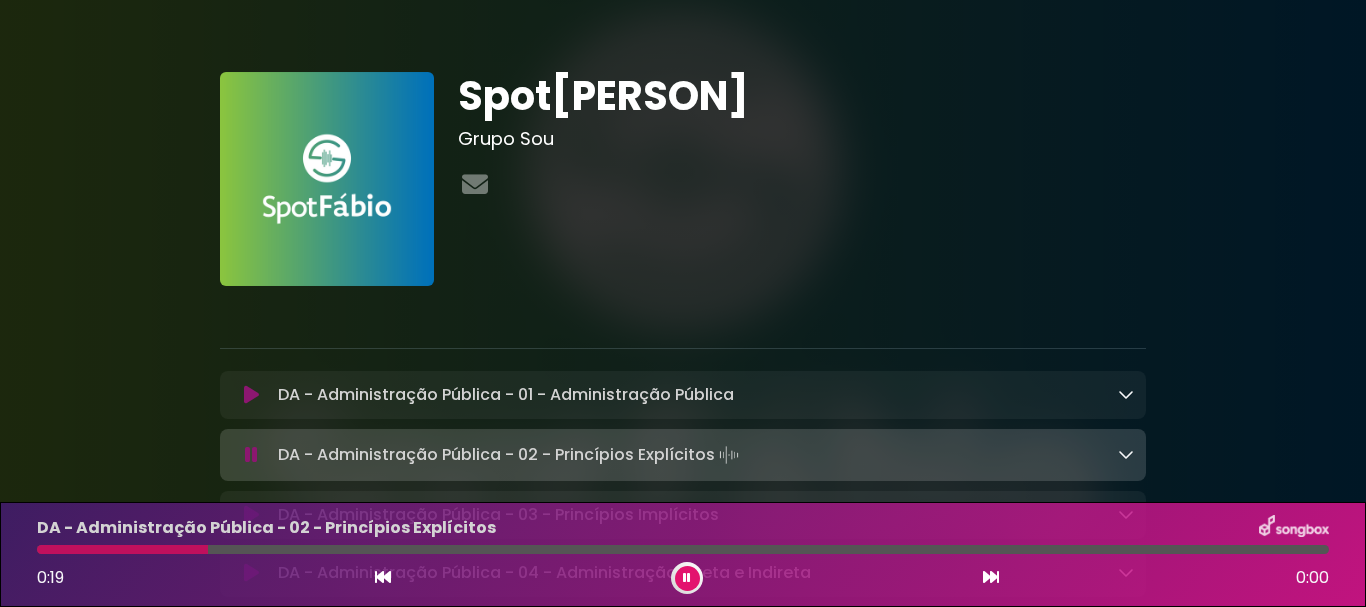 click on "Spot[PERSON]
Grupo Sou
×" at bounding box center (683, 5774) 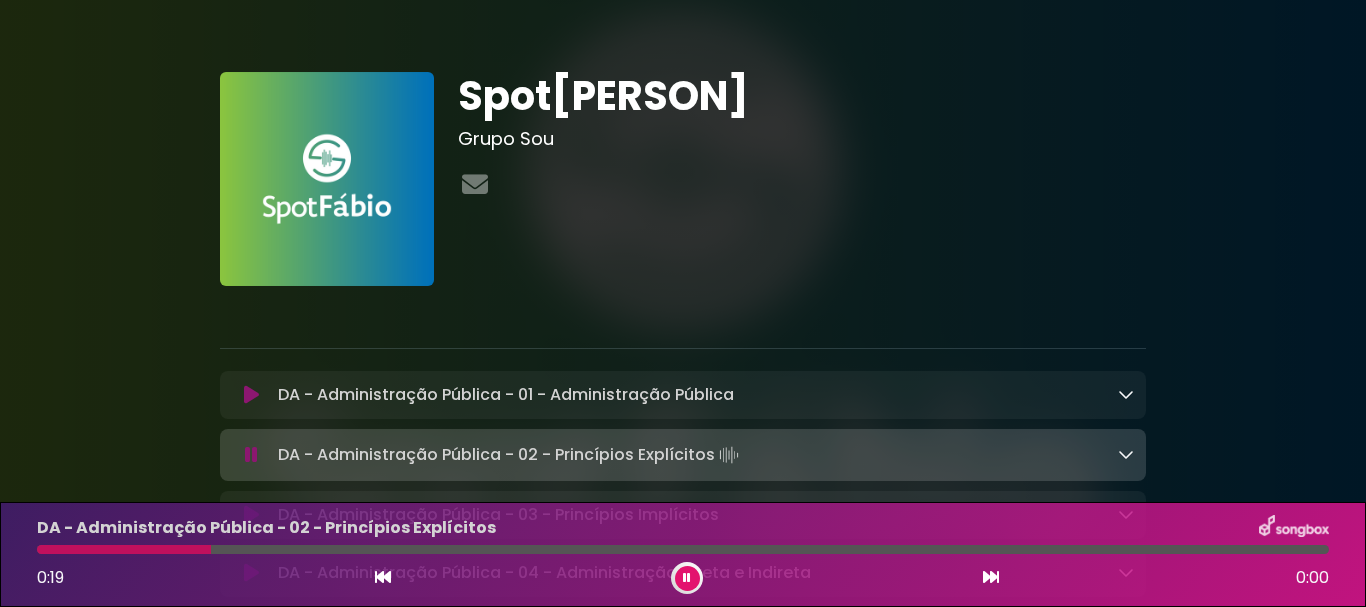 click on "Spot[PERSON]
Grupo Sou
×" at bounding box center (683, 5774) 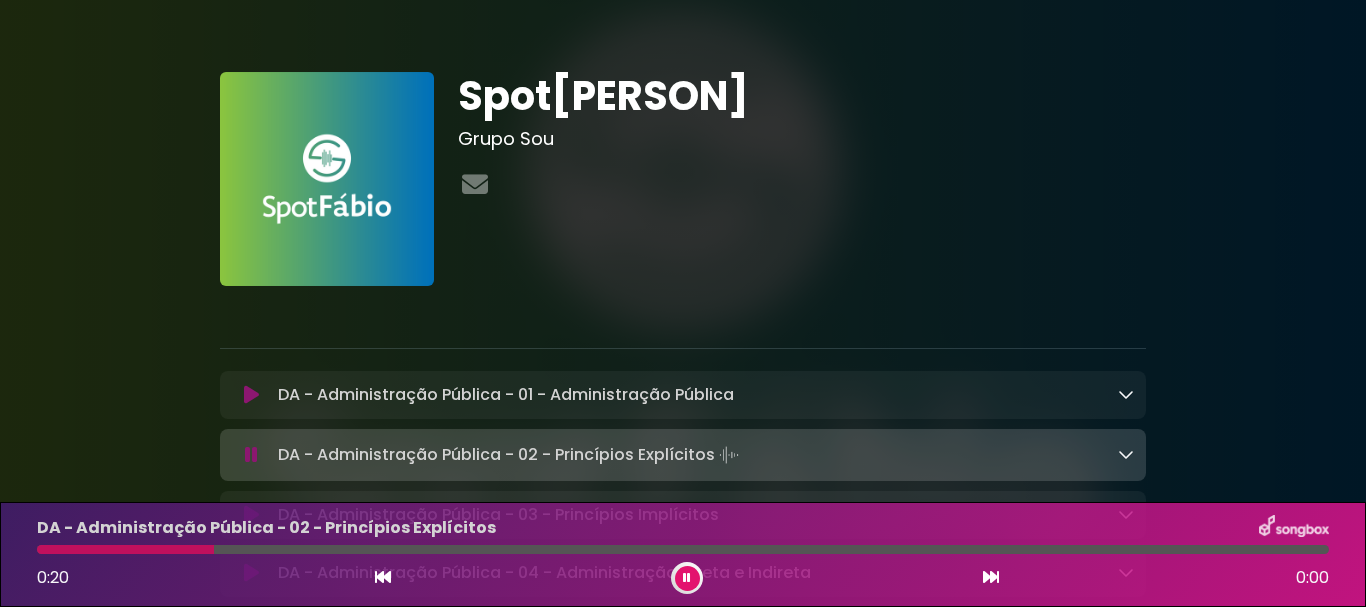 click on "Spot[PERSON]
Grupo Sou
×" at bounding box center (683, 5774) 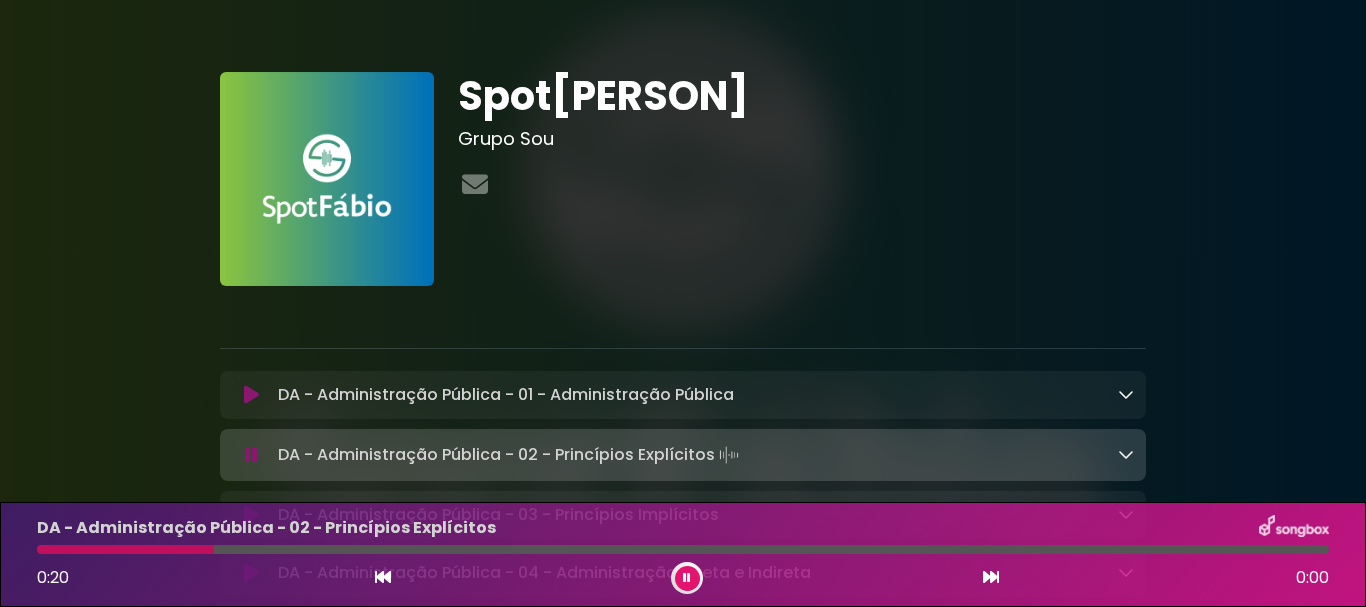 click on "Spot[PERSON]
Grupo Sou
×" at bounding box center (683, 5774) 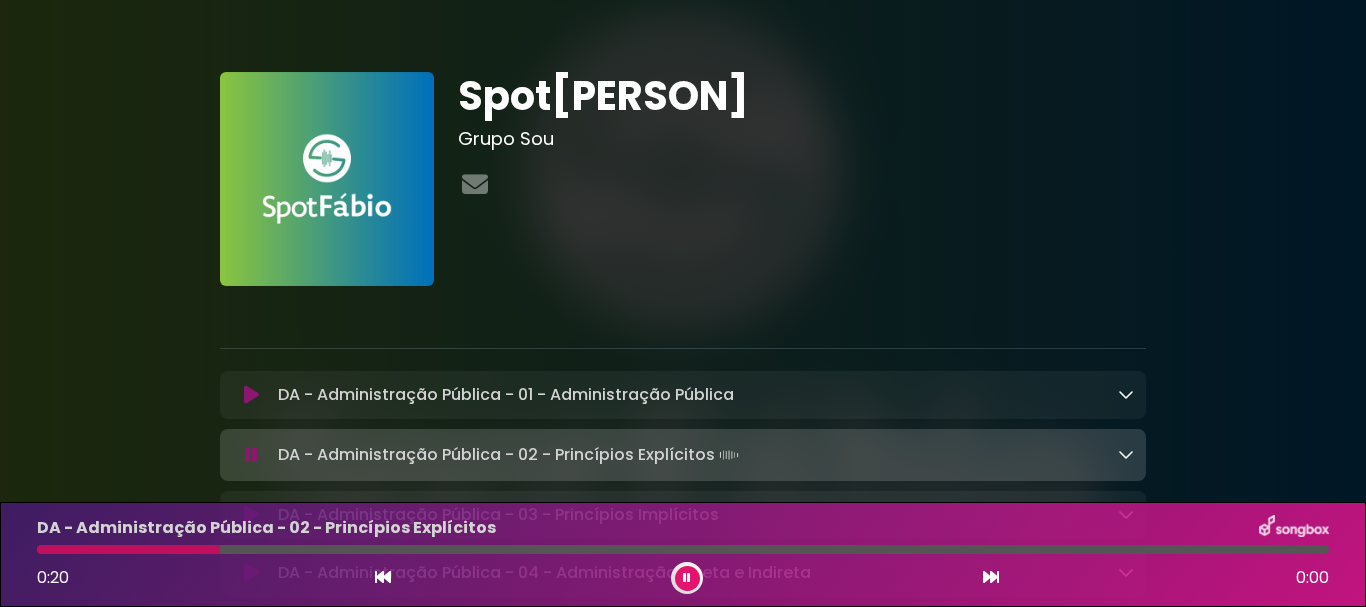 click on "Spot[PERSON]
Grupo Sou
×" at bounding box center [683, 5774] 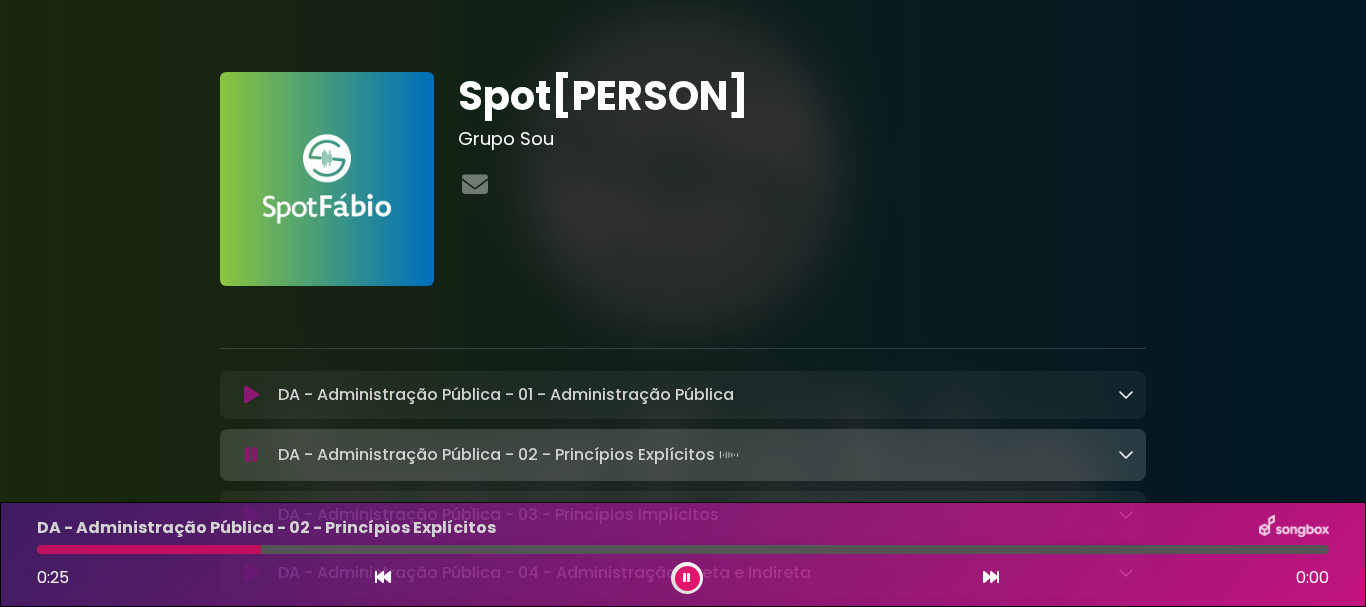 click on "DA - Administração Pública - 02 - Princípios Explícitos" at bounding box center (683, 528) 